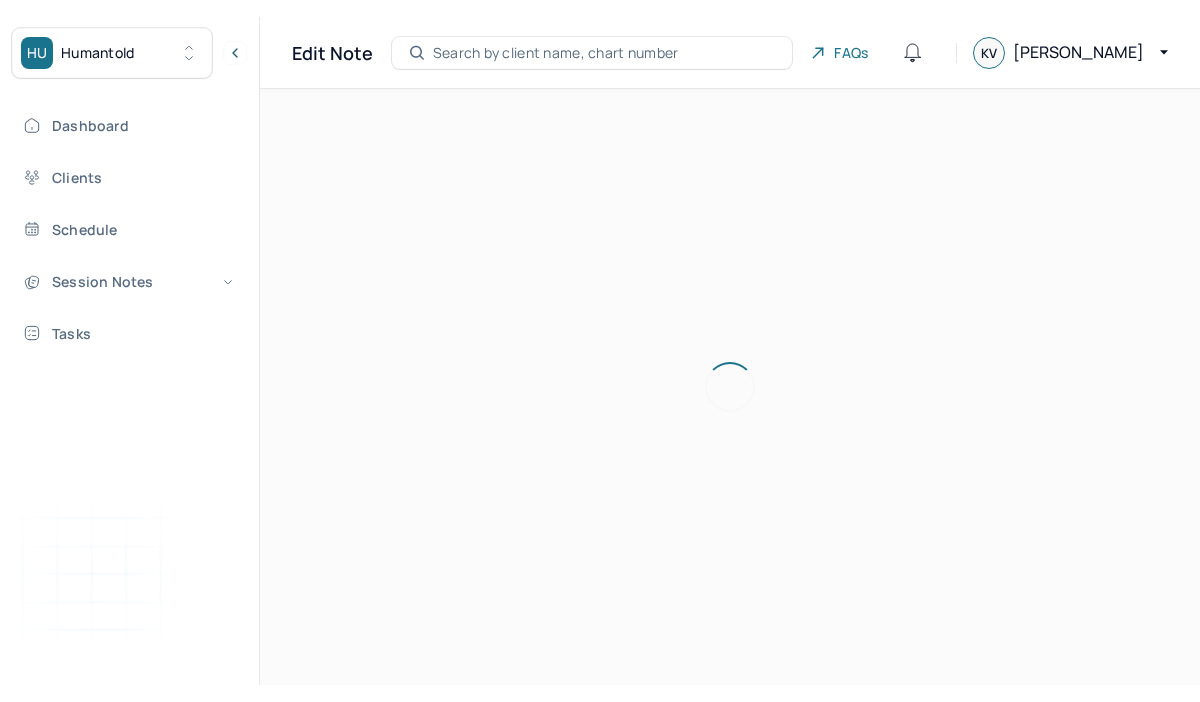 scroll, scrollTop: 0, scrollLeft: 0, axis: both 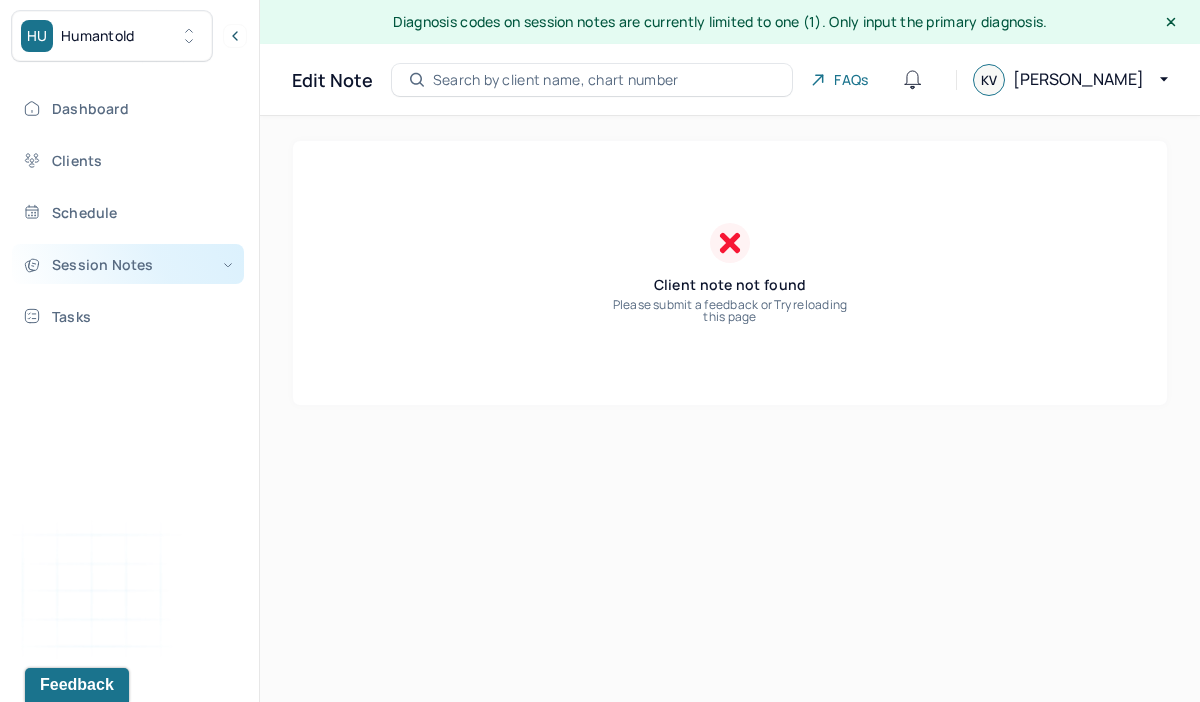 click on "Session Notes" at bounding box center [128, 264] 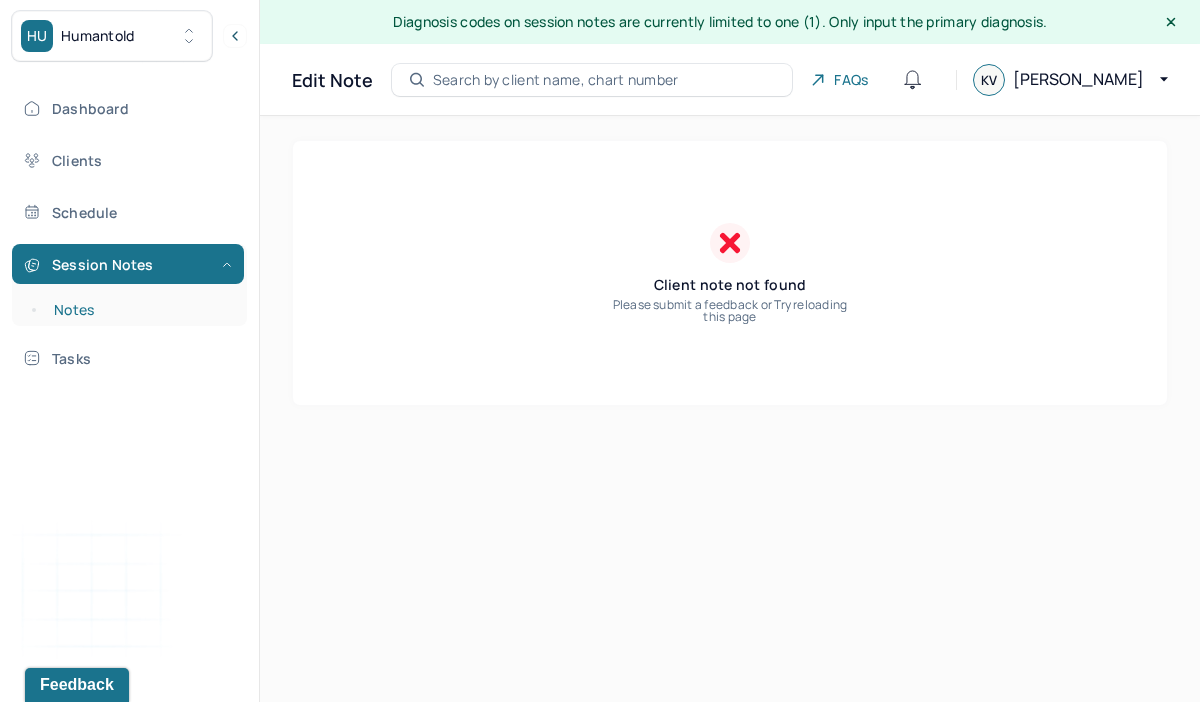 click on "Notes" at bounding box center (139, 310) 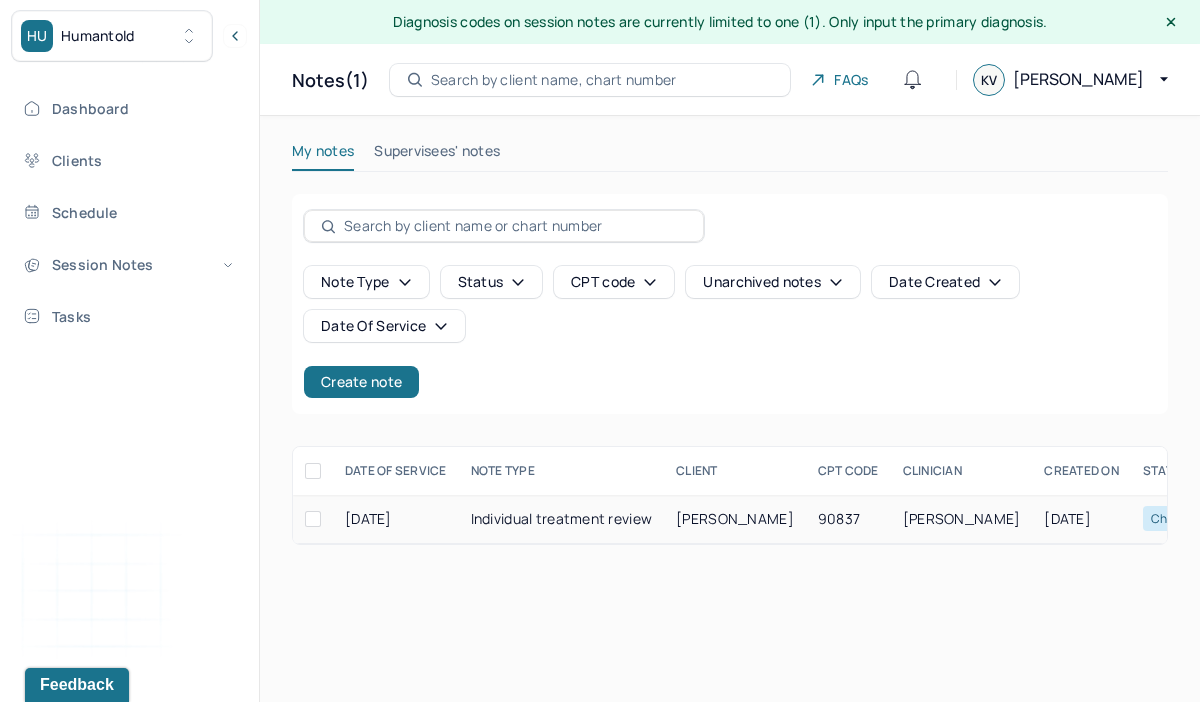 click on "Individual treatment review" at bounding box center [562, 519] 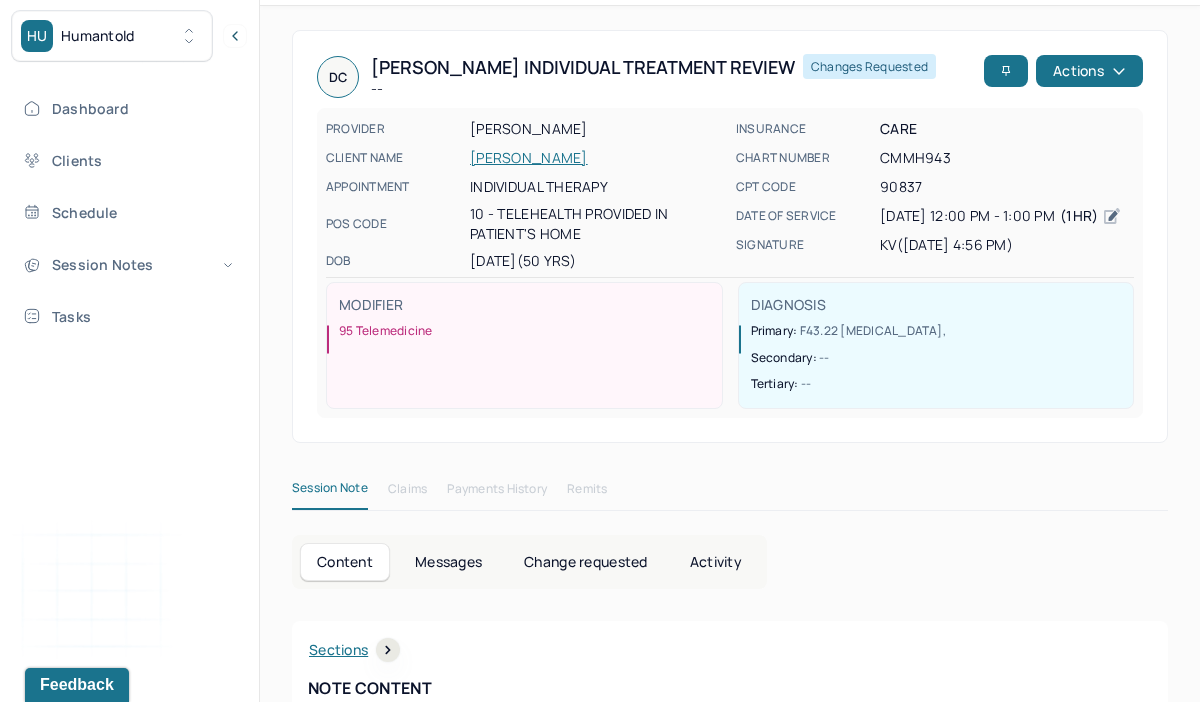scroll, scrollTop: 141, scrollLeft: 0, axis: vertical 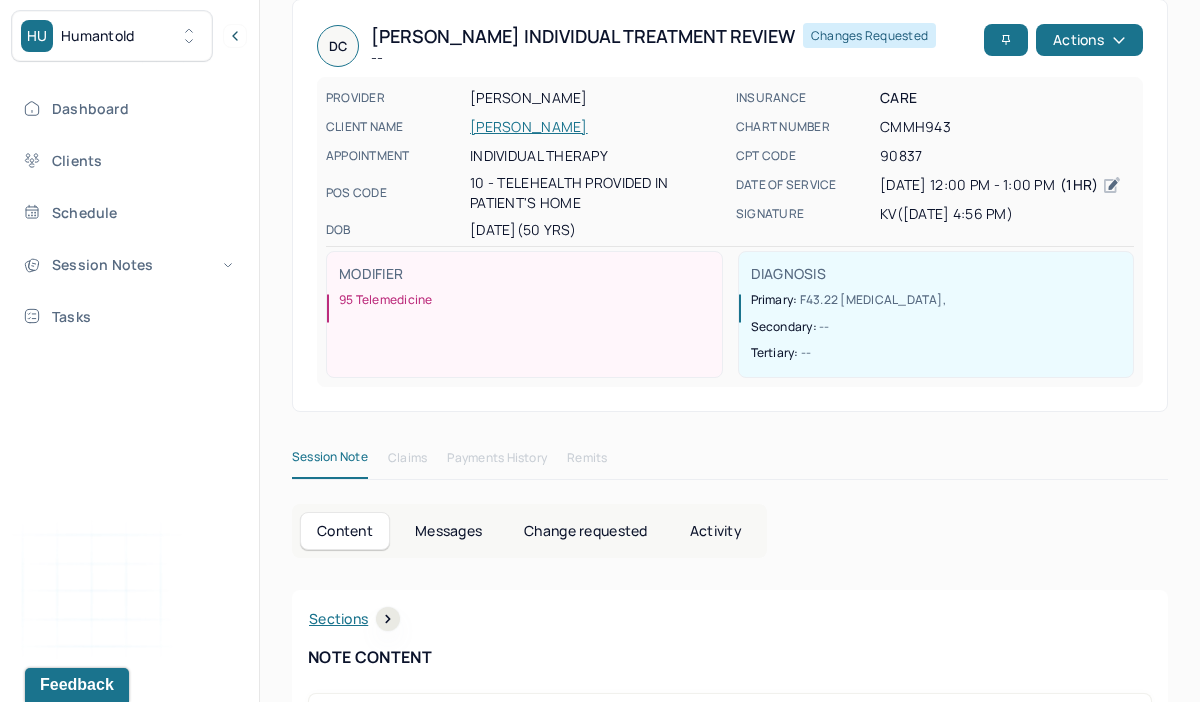 click on "Change requested" at bounding box center (585, 531) 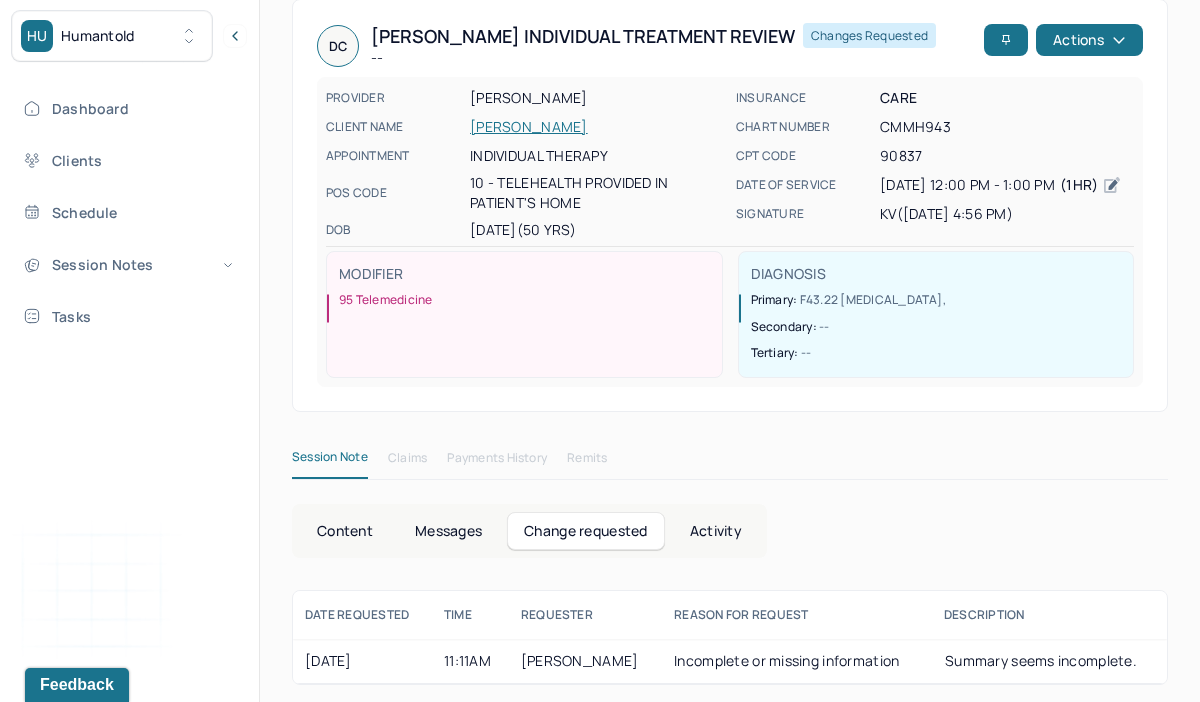 scroll, scrollTop: 149, scrollLeft: 0, axis: vertical 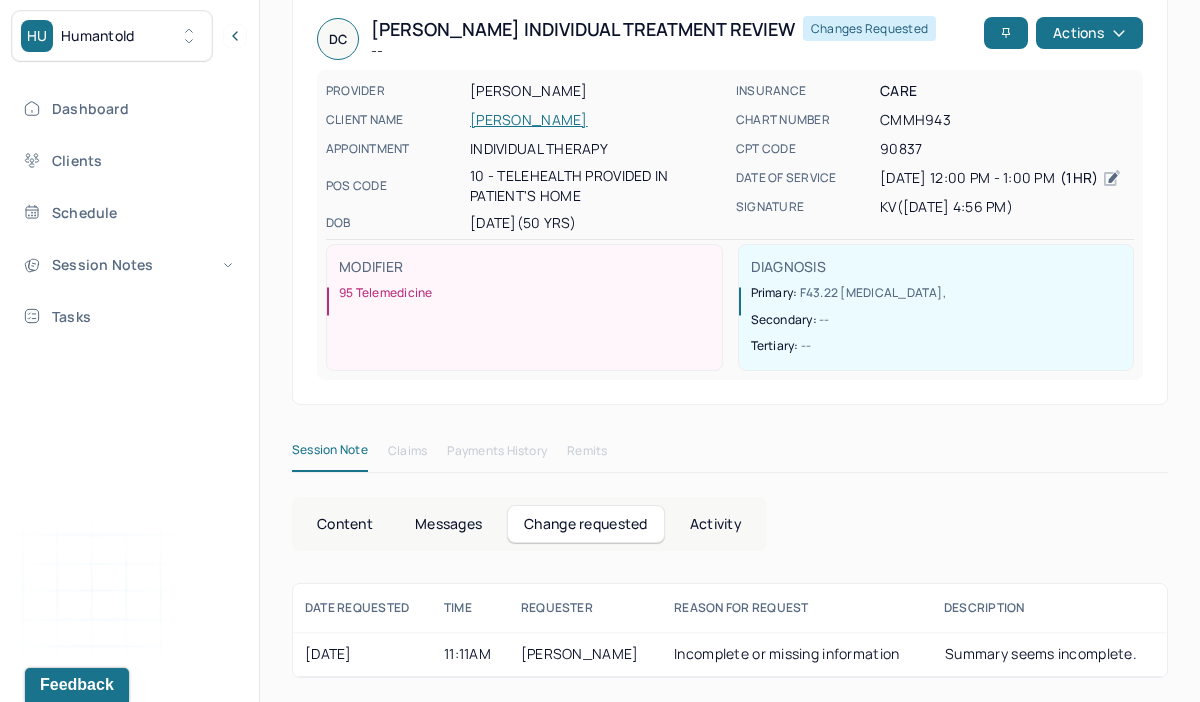 click on "Content" at bounding box center [345, 524] 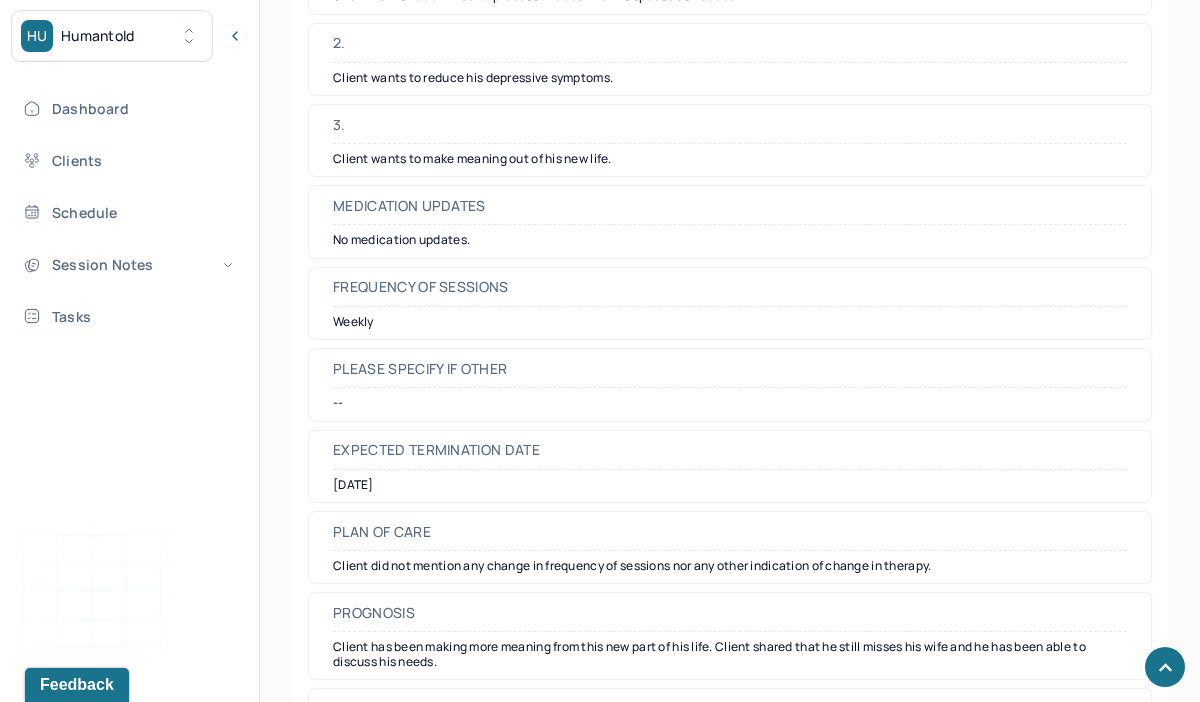 scroll, scrollTop: 5431, scrollLeft: 0, axis: vertical 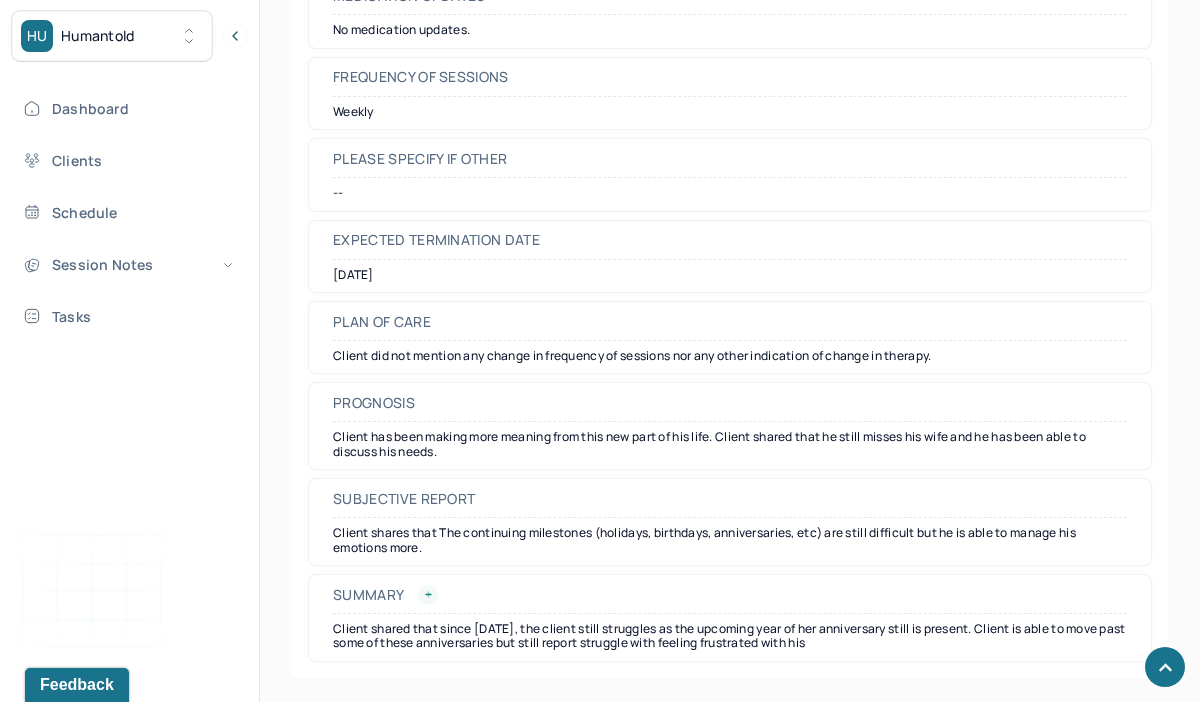 click 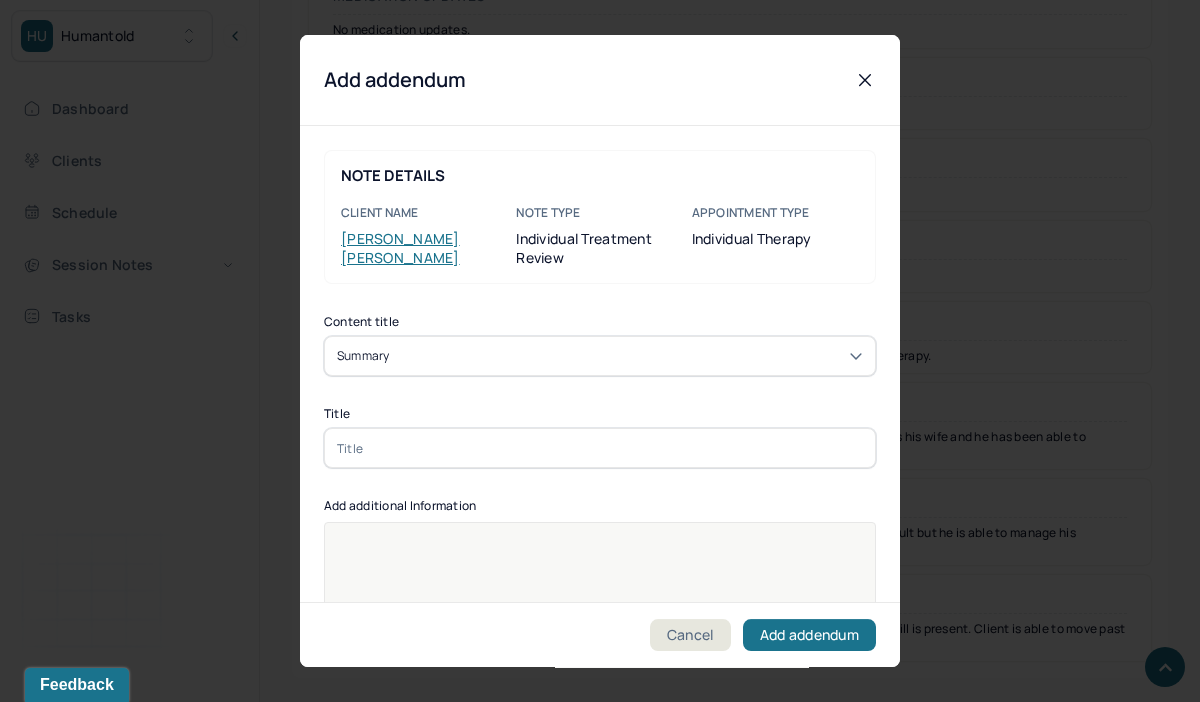 click at bounding box center (600, 448) 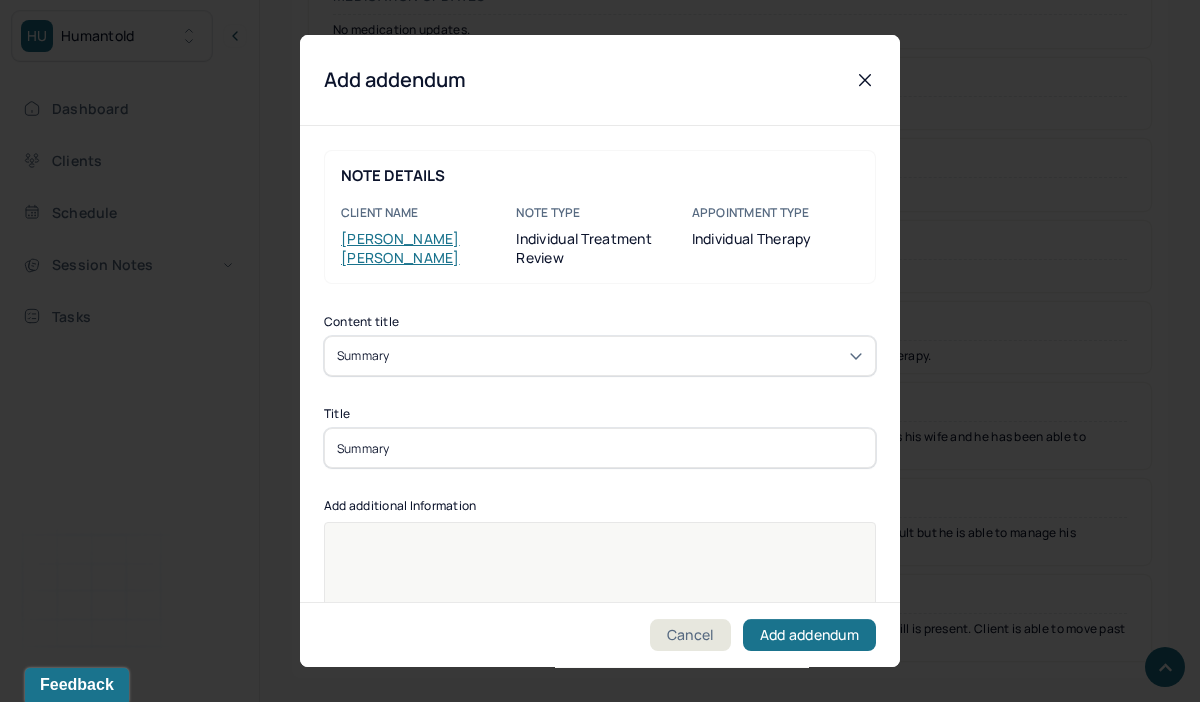 type on "Summary" 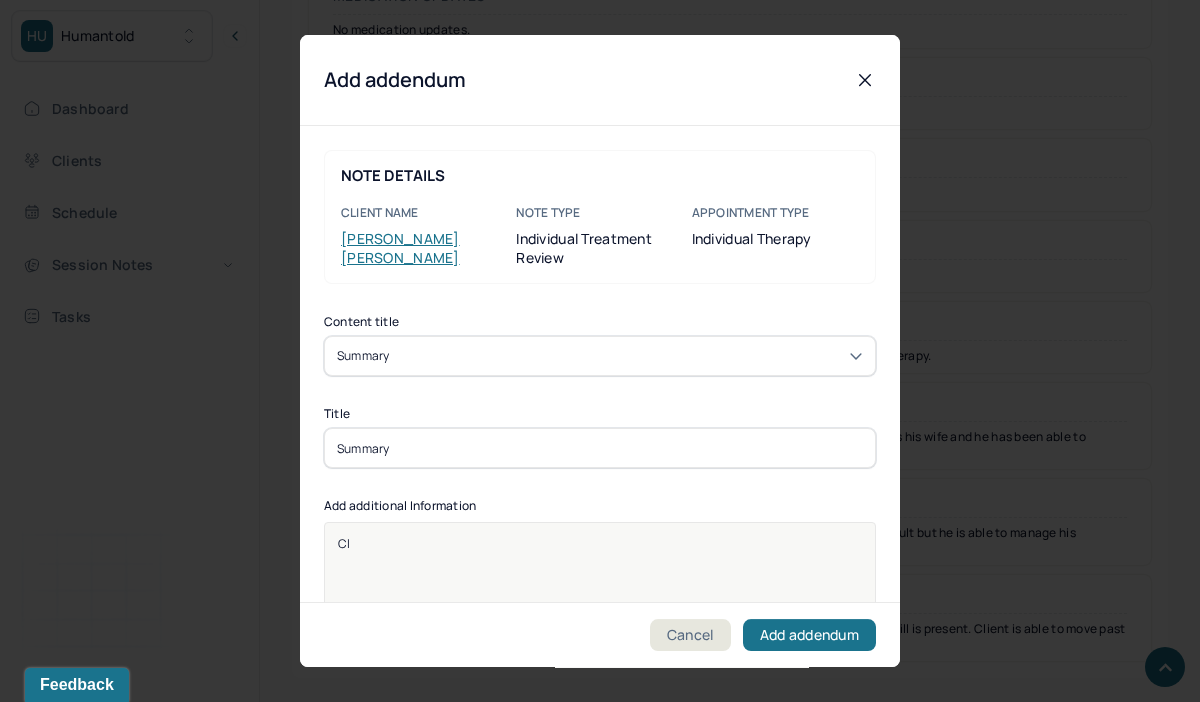 type 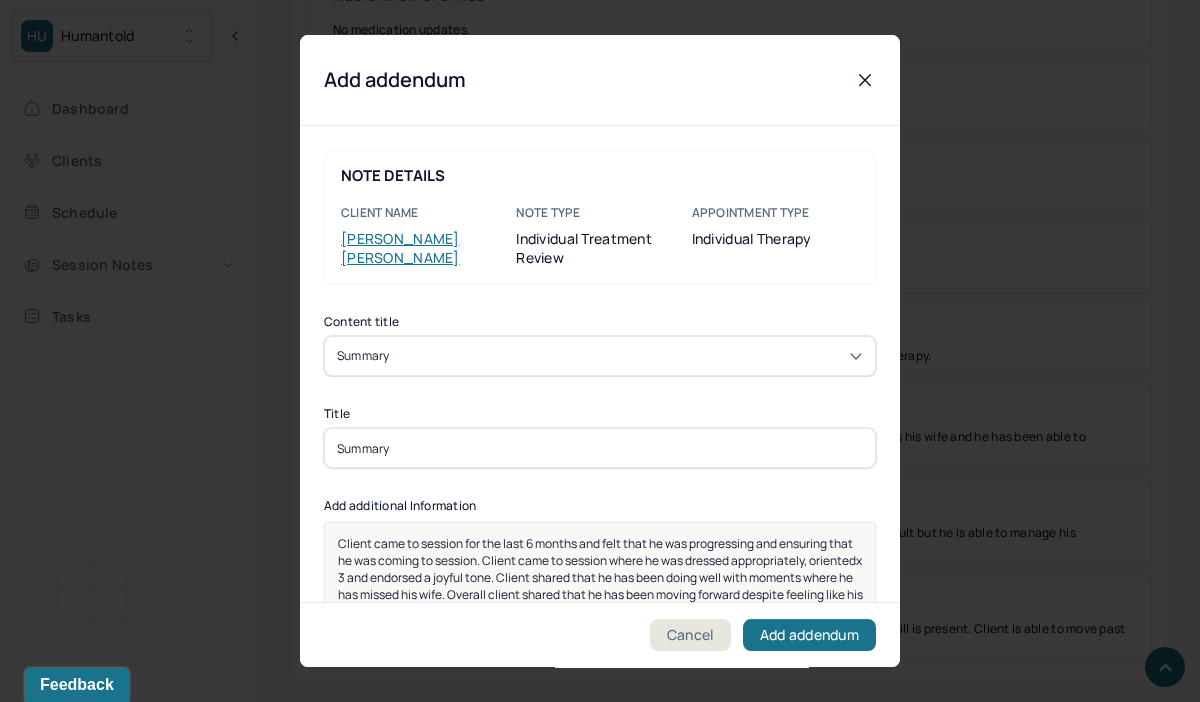 scroll, scrollTop: 25, scrollLeft: 0, axis: vertical 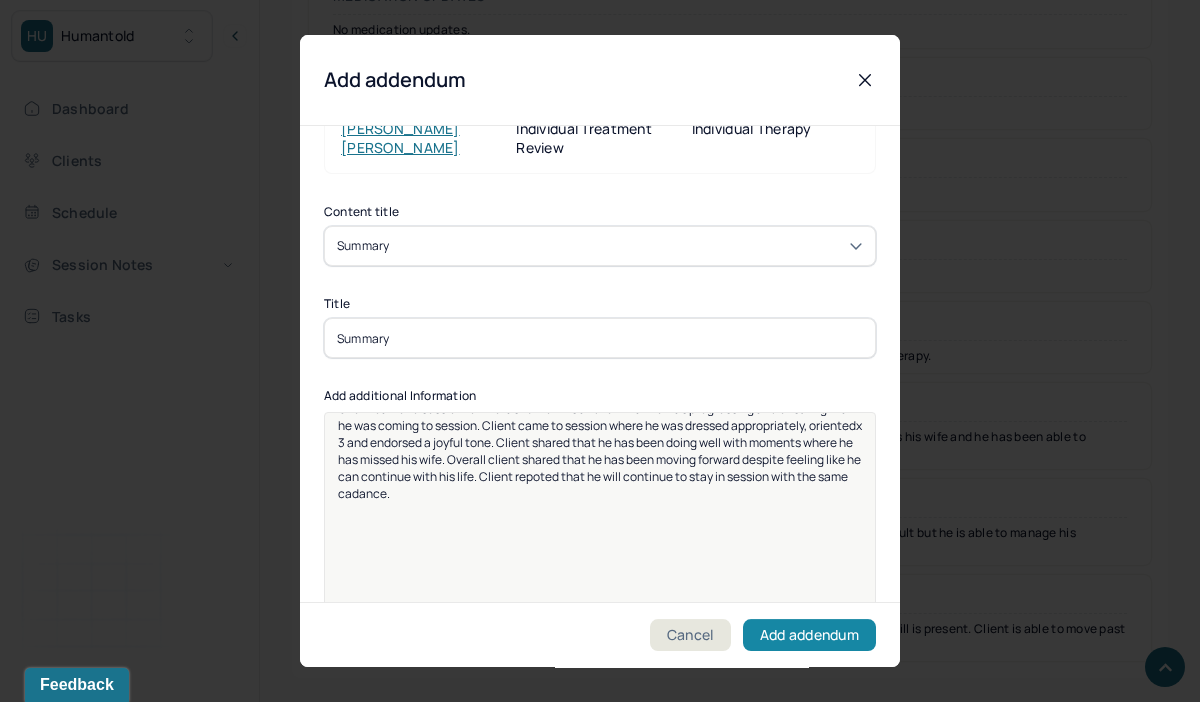 click on "Add addendum" at bounding box center (809, 635) 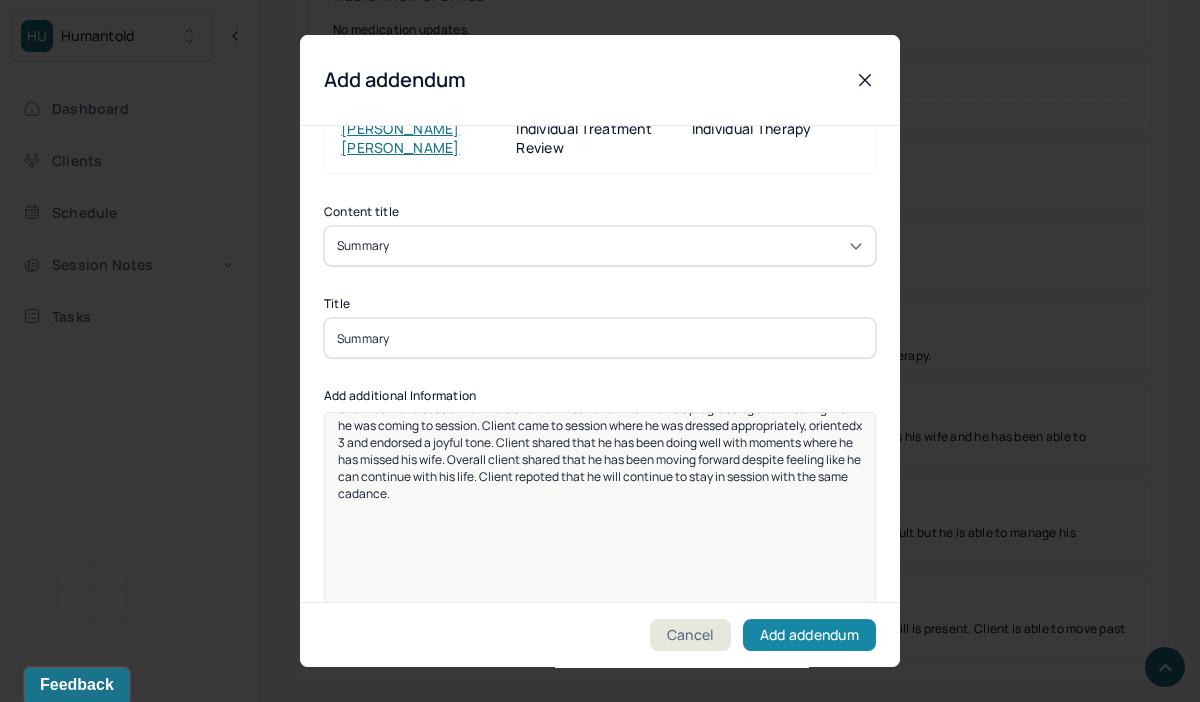 scroll, scrollTop: 324, scrollLeft: 0, axis: vertical 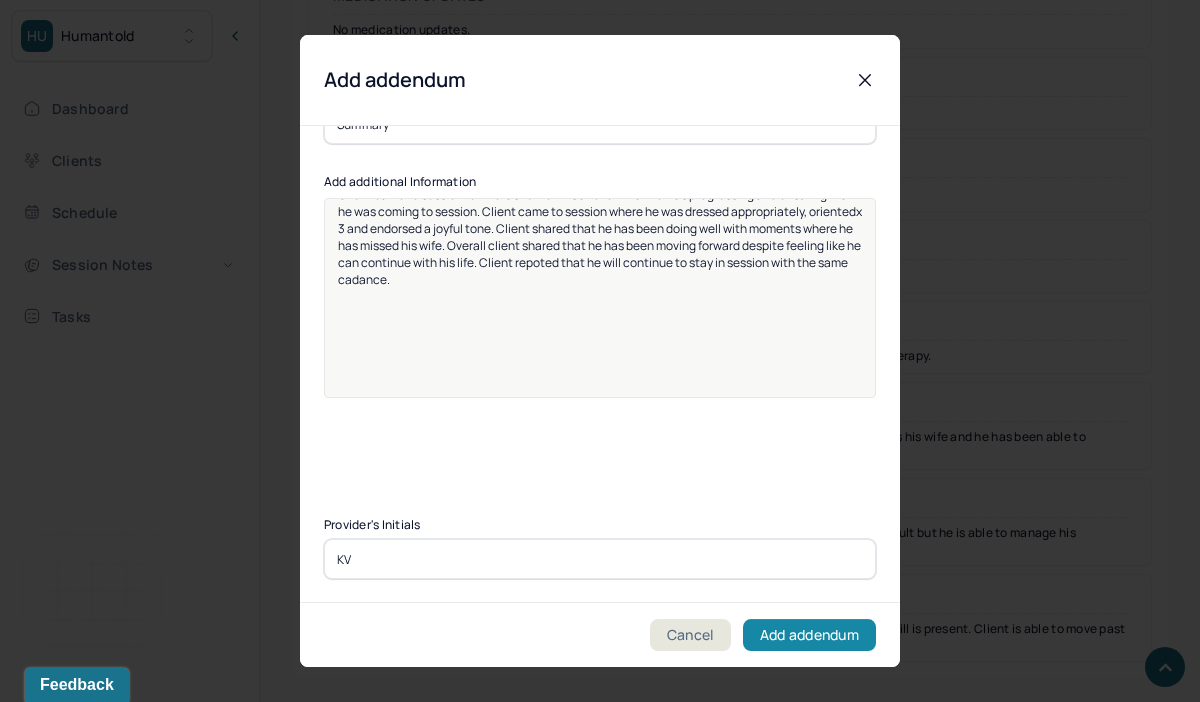 type on "KV" 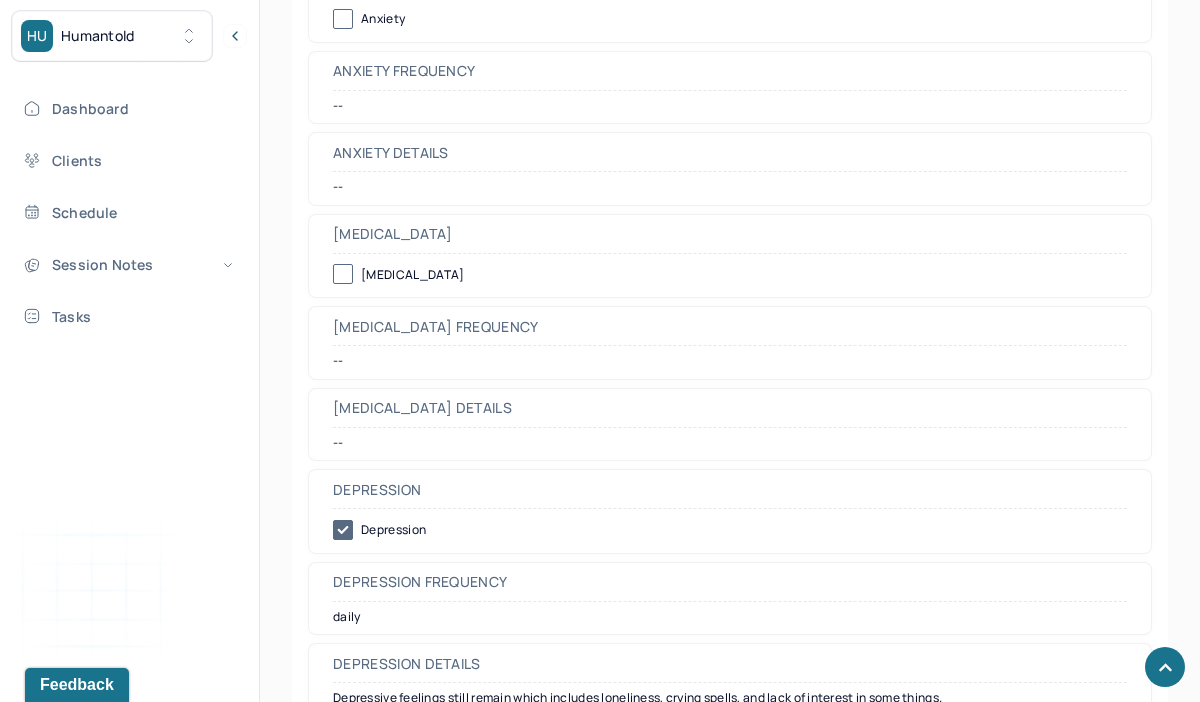 scroll, scrollTop: 1758, scrollLeft: 0, axis: vertical 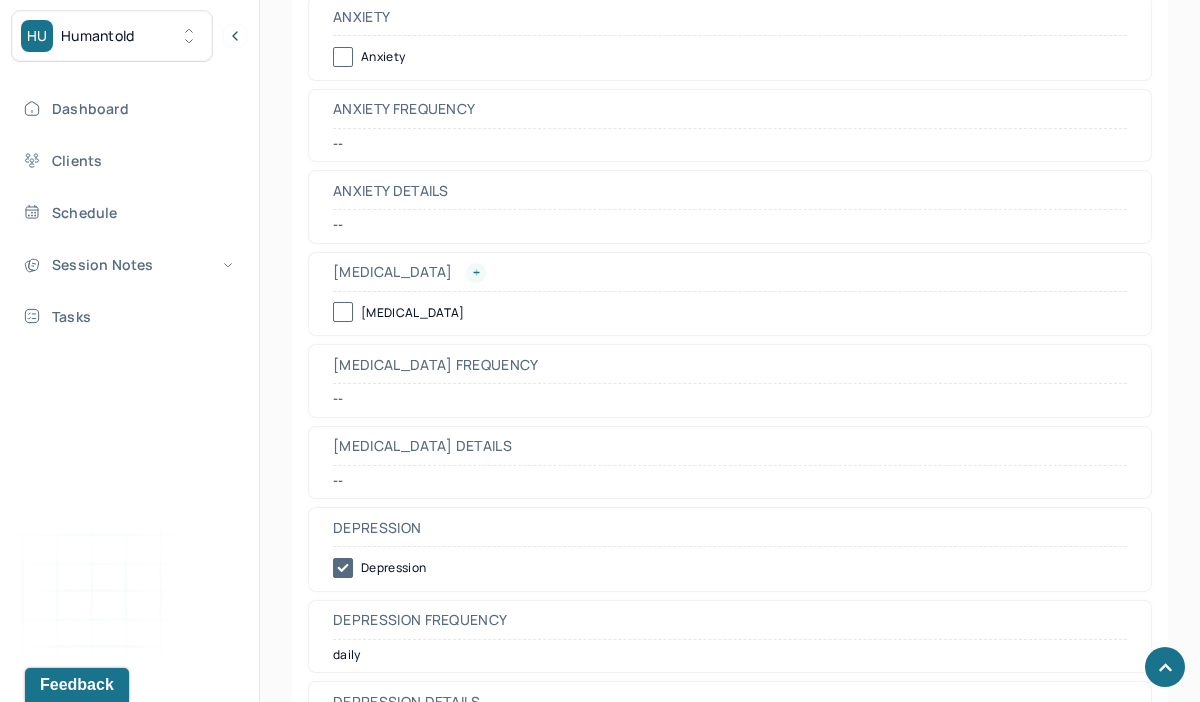 click at bounding box center [476, 273] 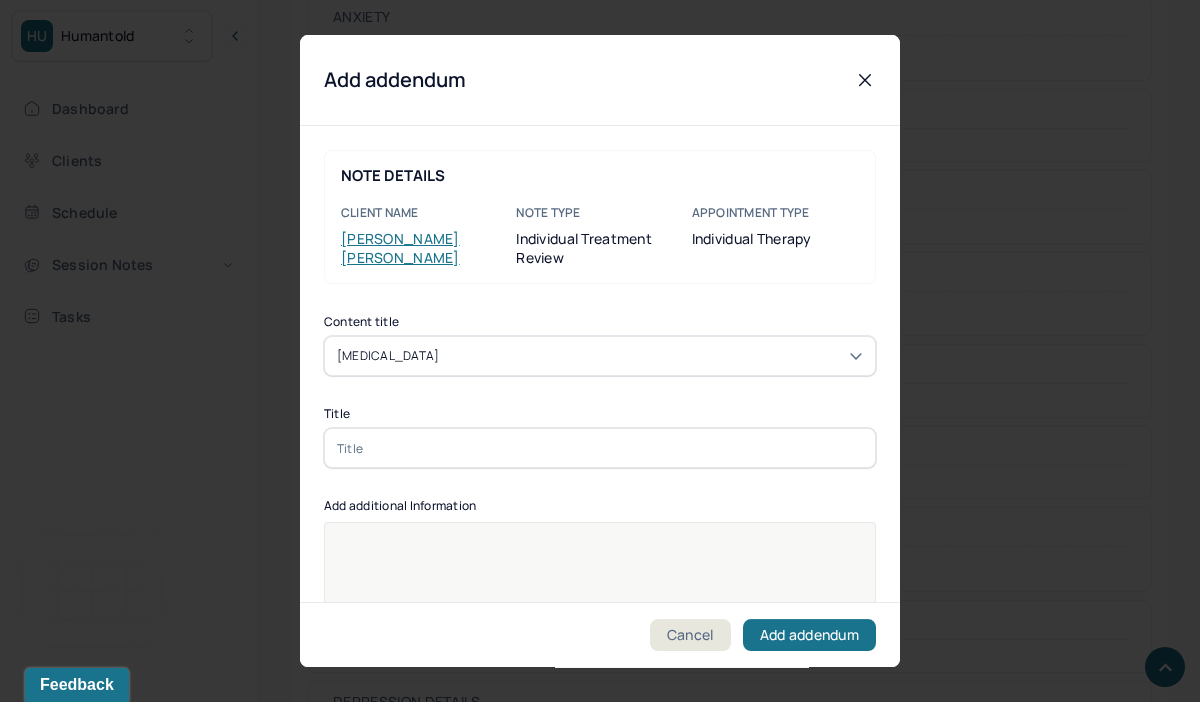 click at bounding box center (600, 448) 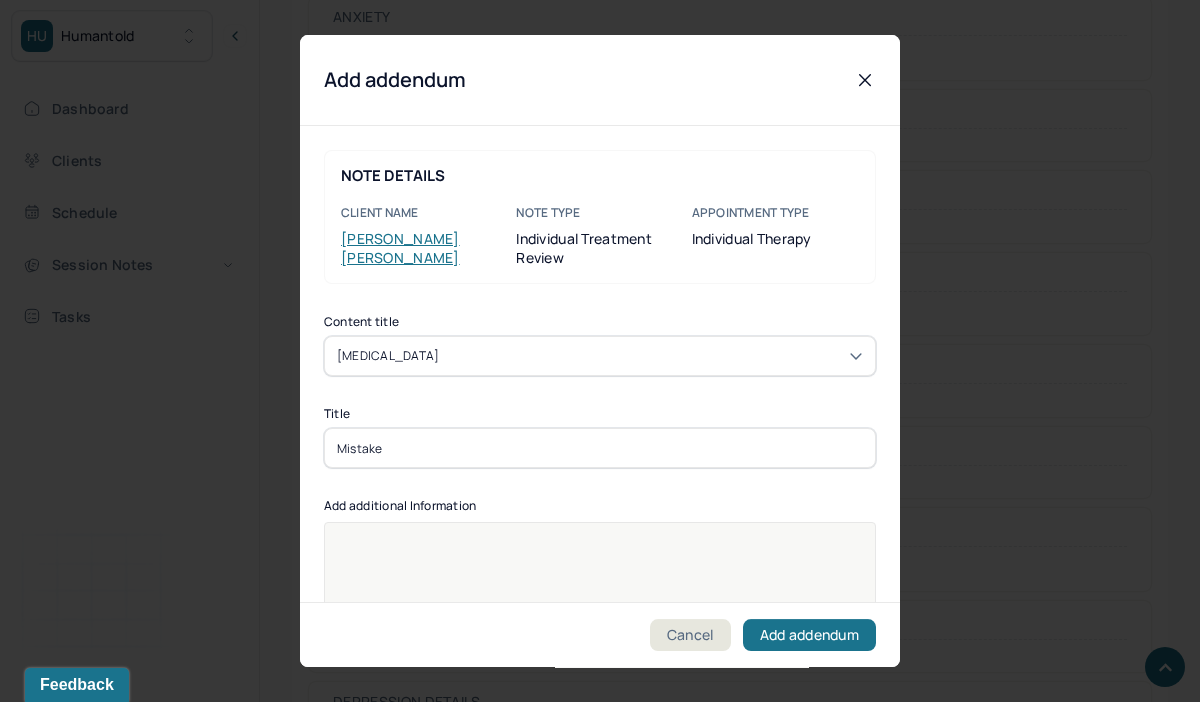 type on "Mistake" 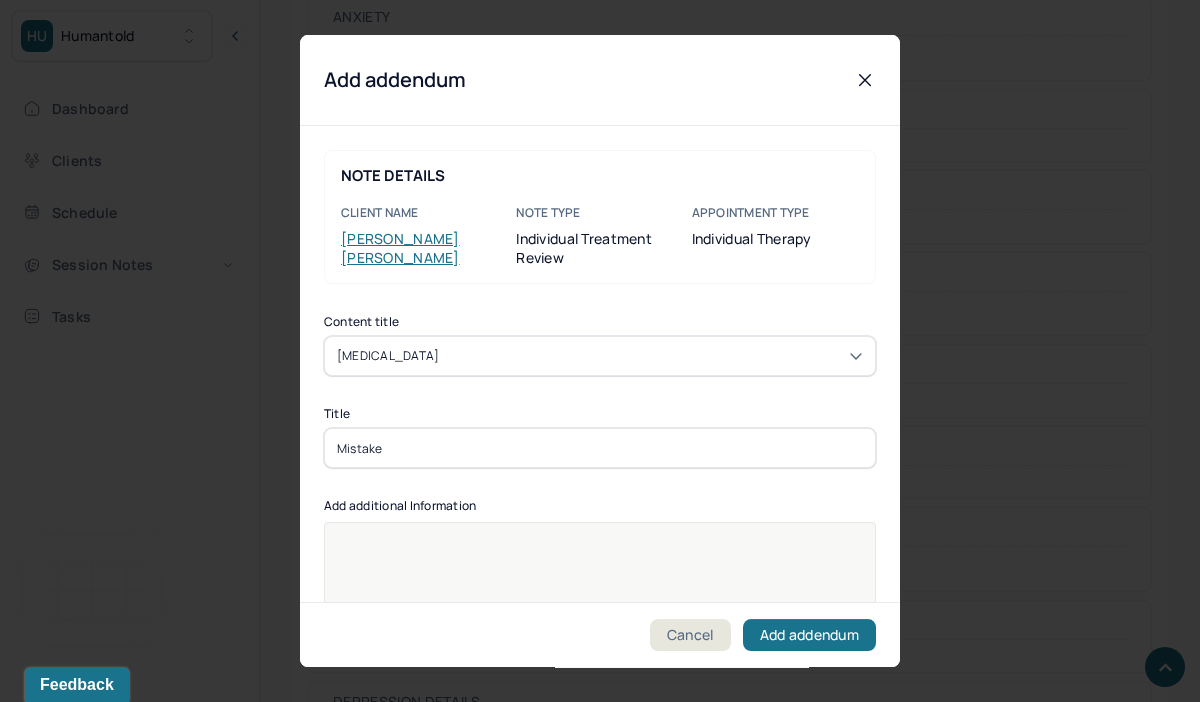 click at bounding box center (600, 635) 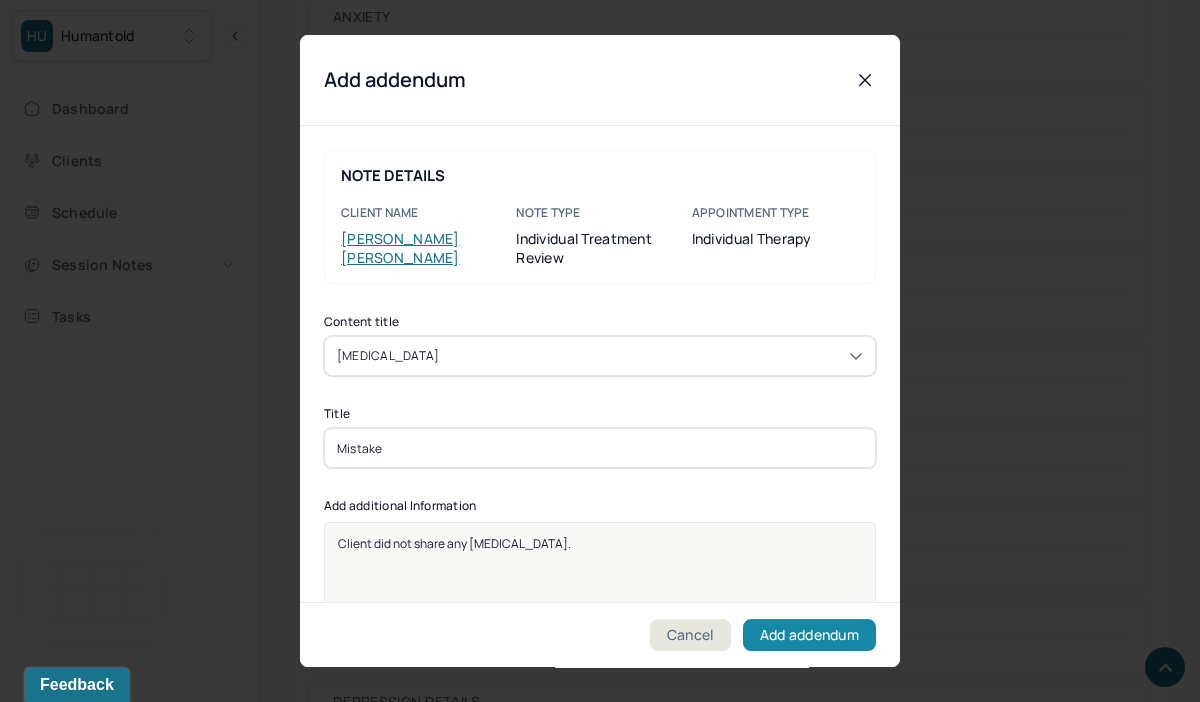 click on "Add addendum" at bounding box center (809, 635) 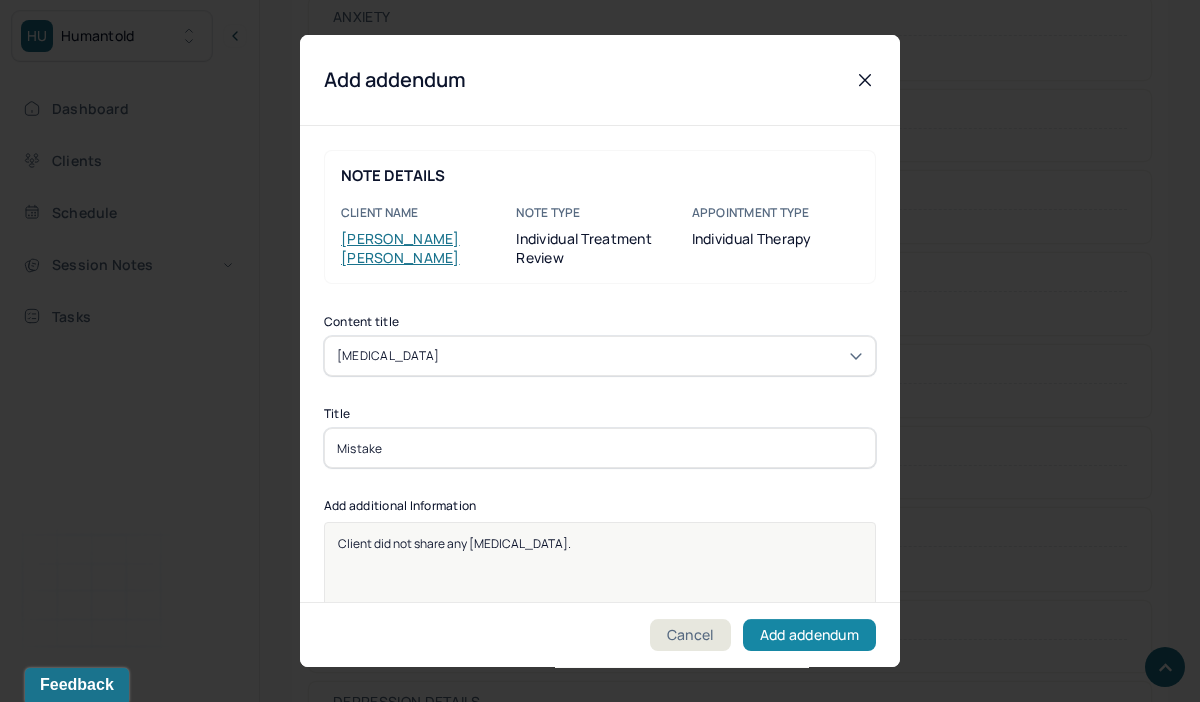 scroll, scrollTop: 324, scrollLeft: 0, axis: vertical 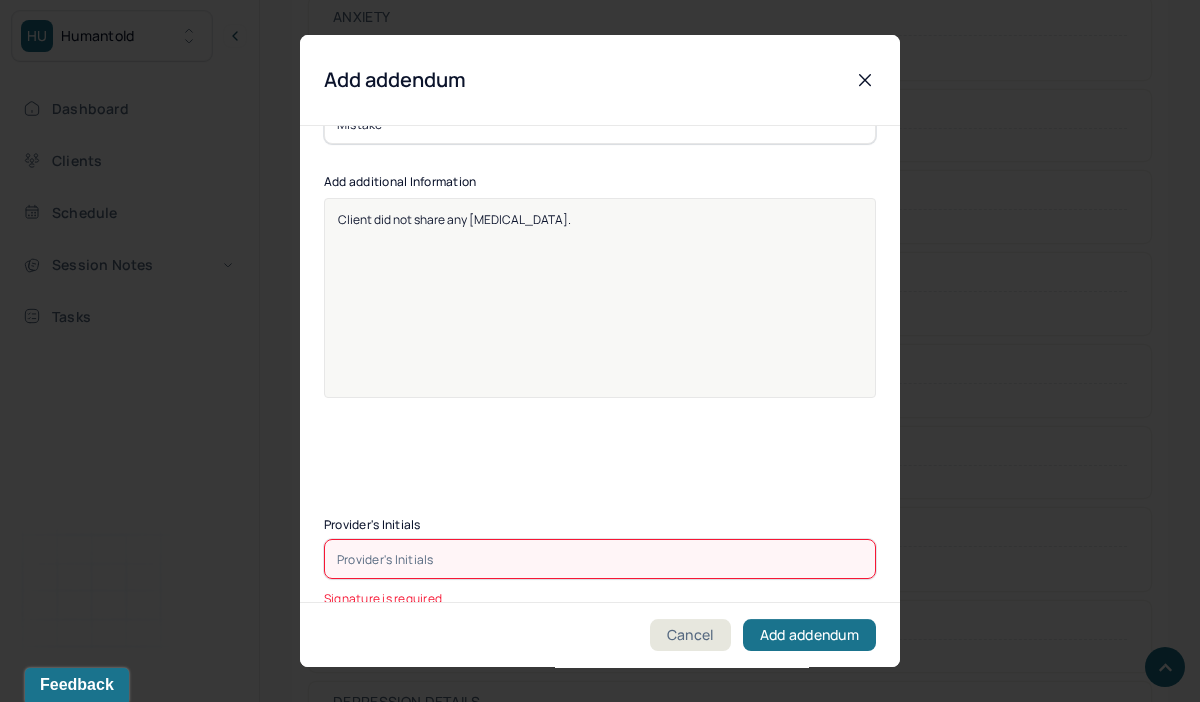 click at bounding box center [600, 559] 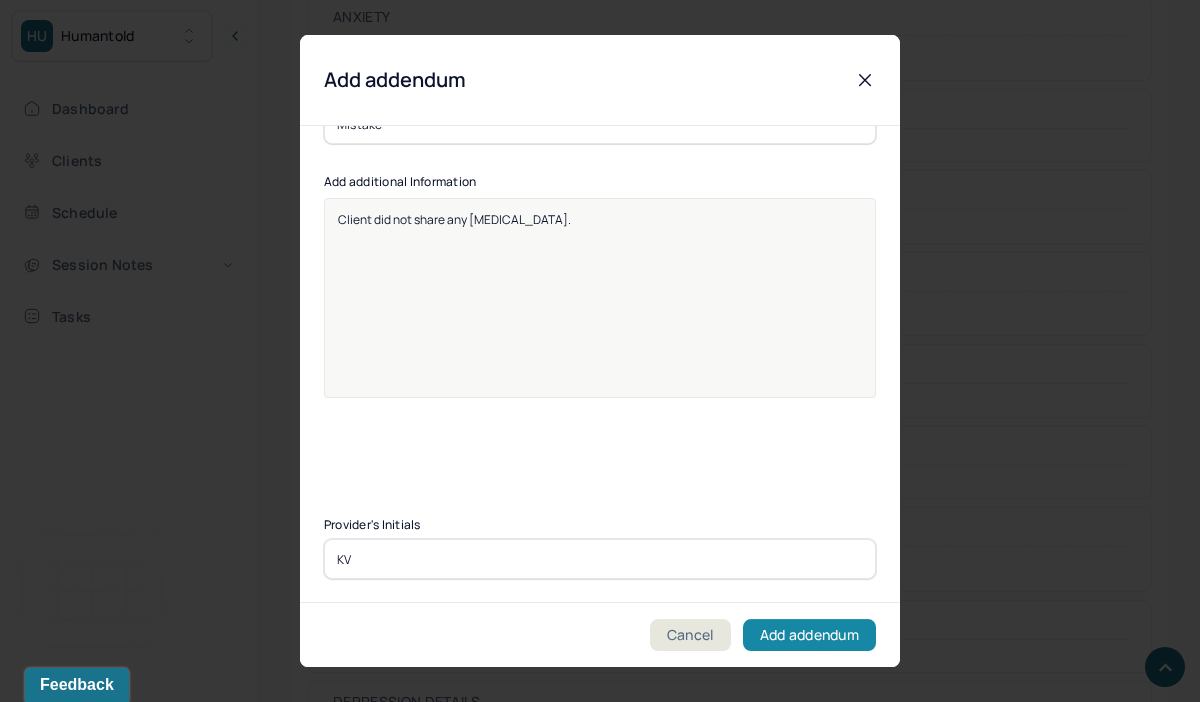 type on "KV" 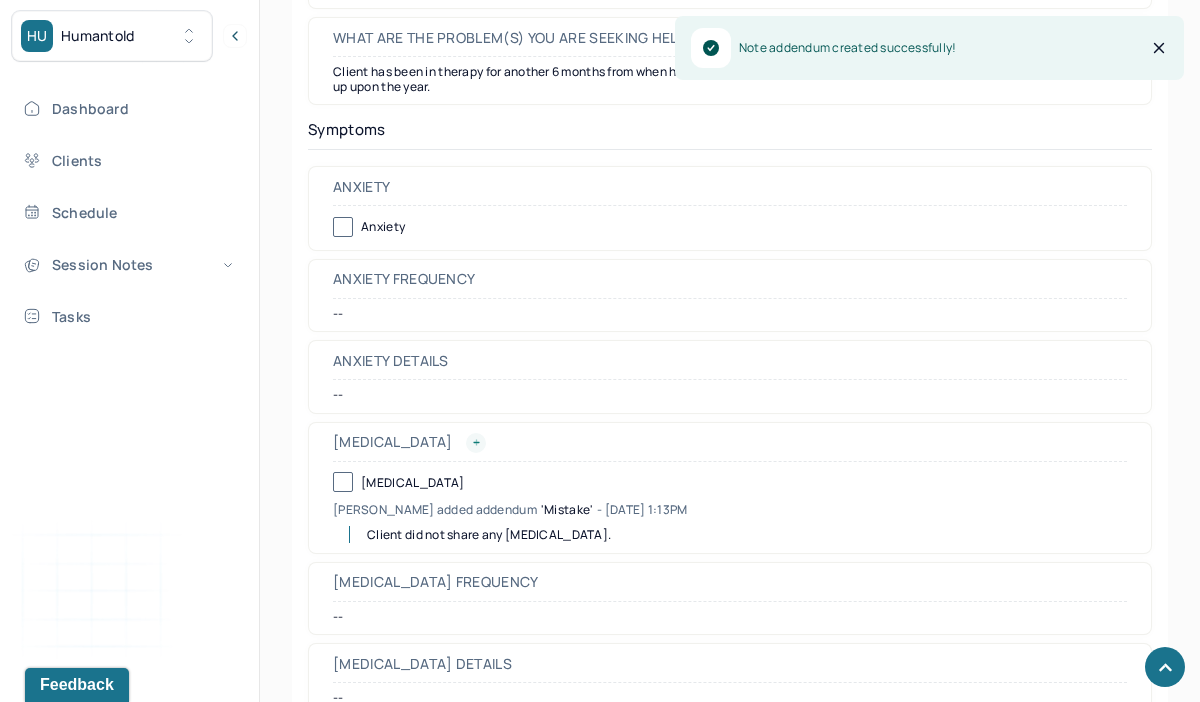 scroll, scrollTop: 1535, scrollLeft: 0, axis: vertical 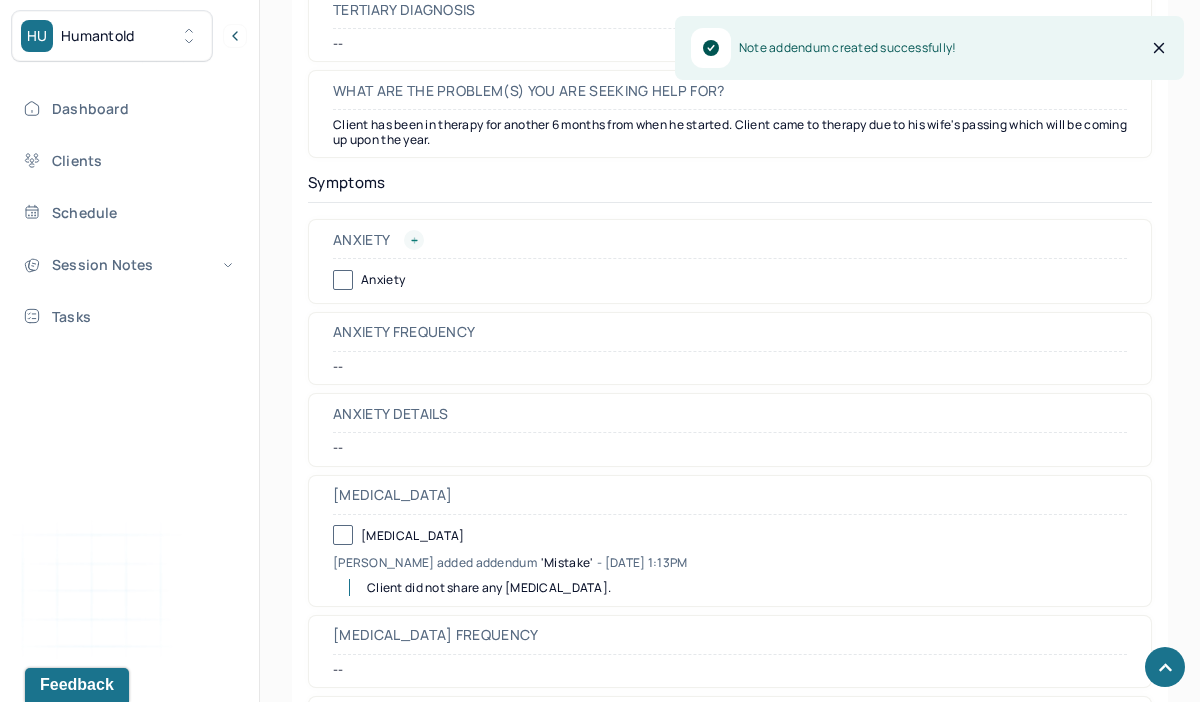 click at bounding box center [414, 240] 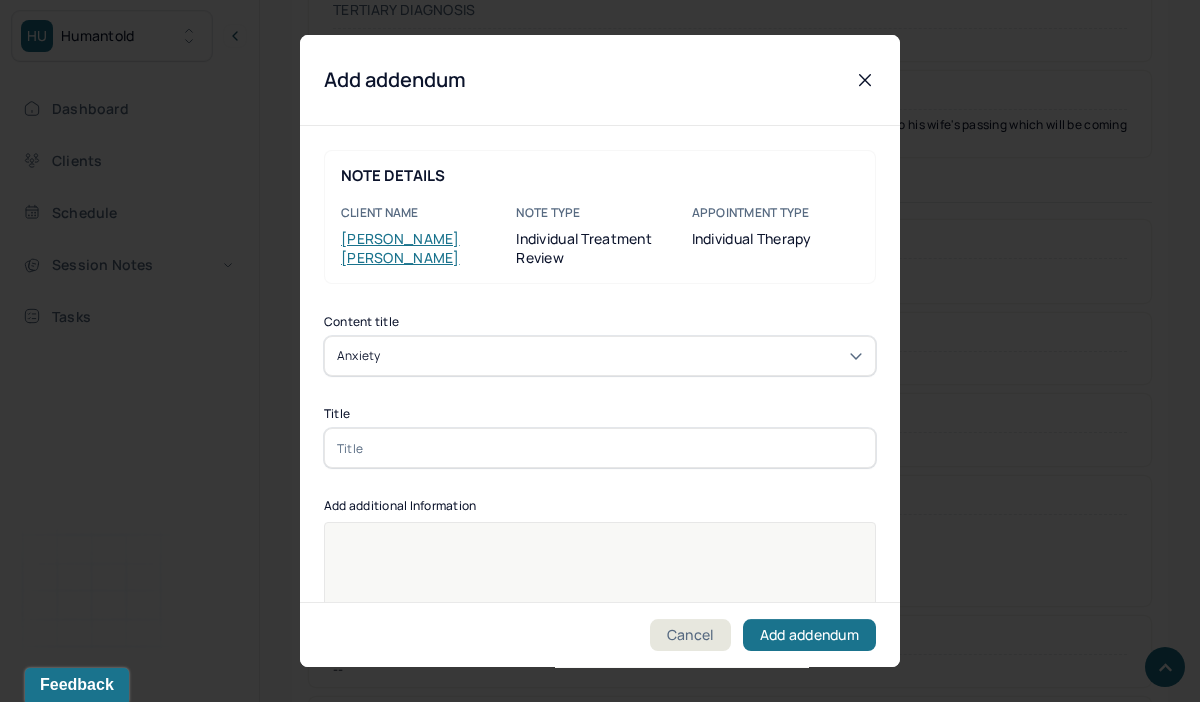 click at bounding box center [600, 448] 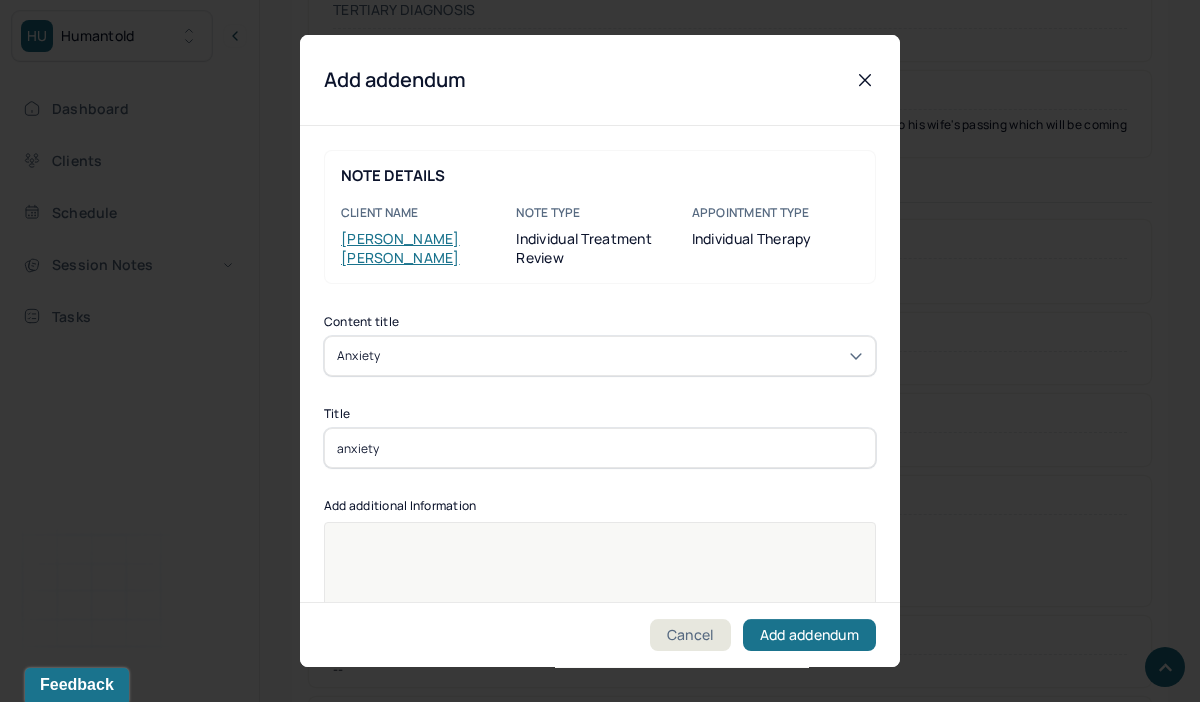type on "anxiety" 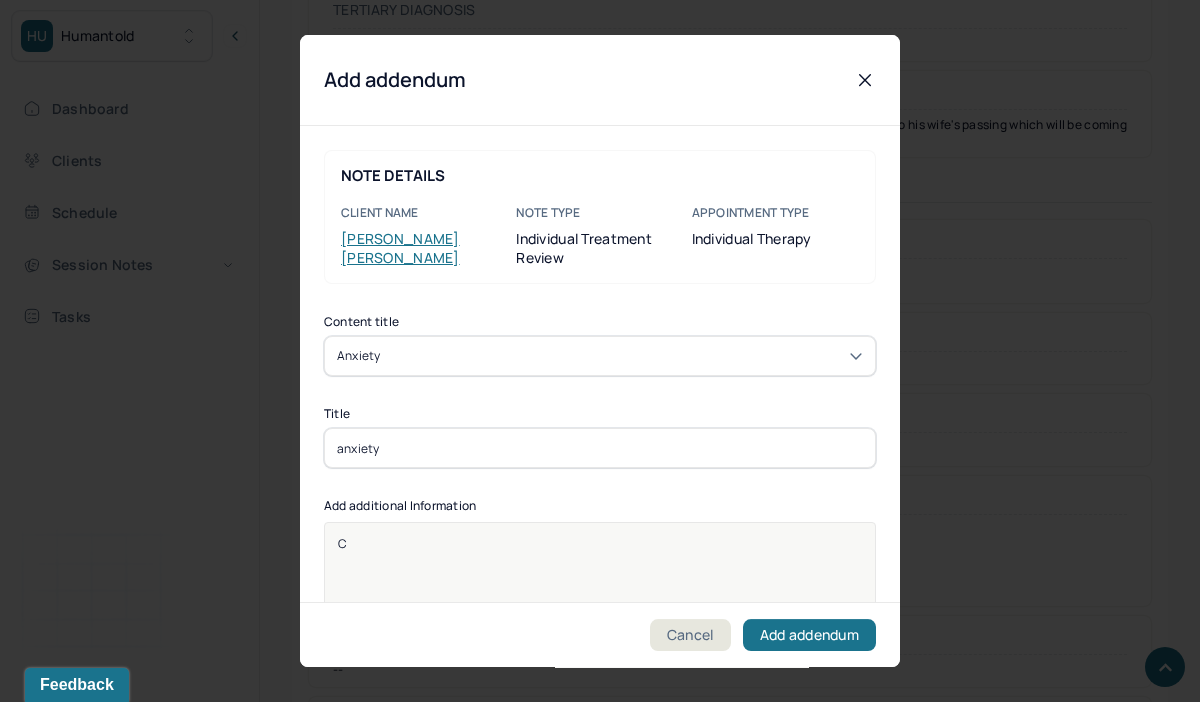 type 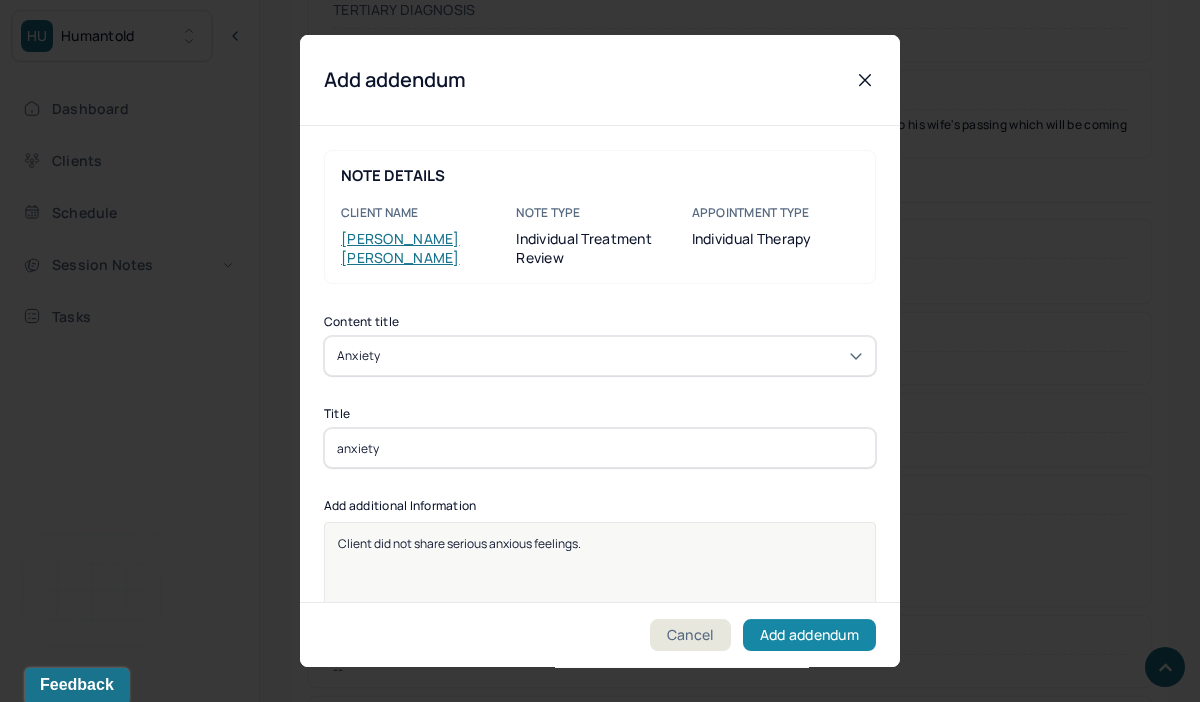 click on "Add addendum" at bounding box center [809, 635] 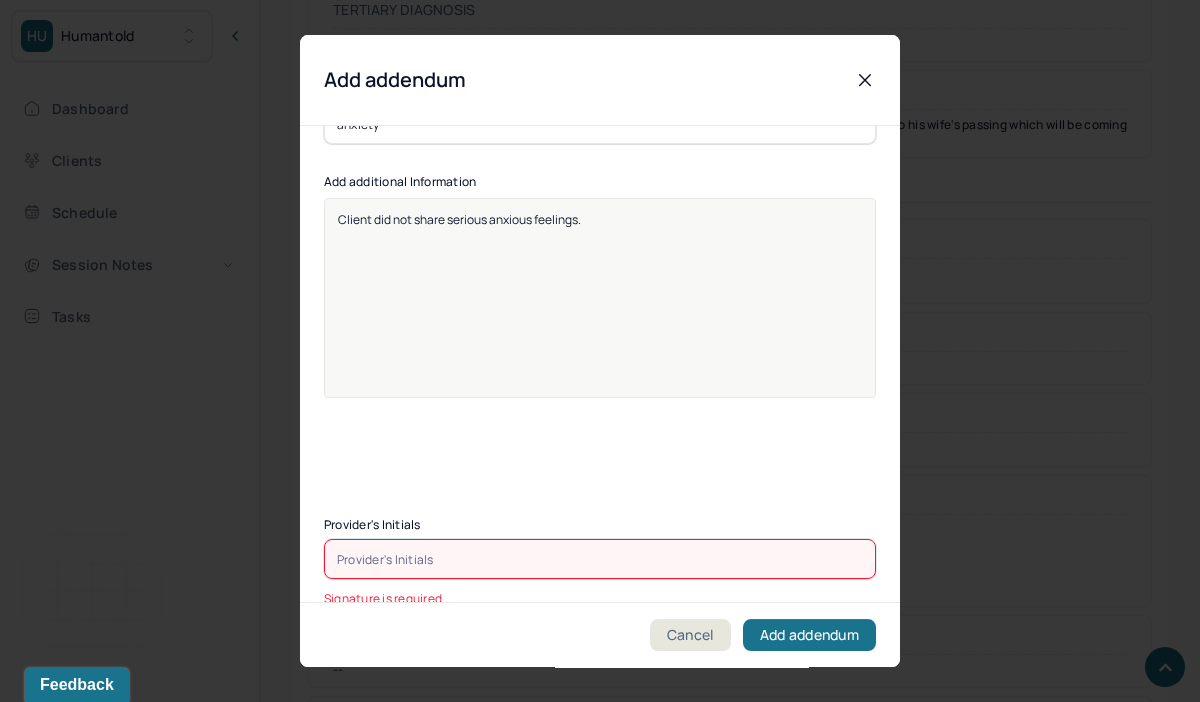 click at bounding box center (600, 559) 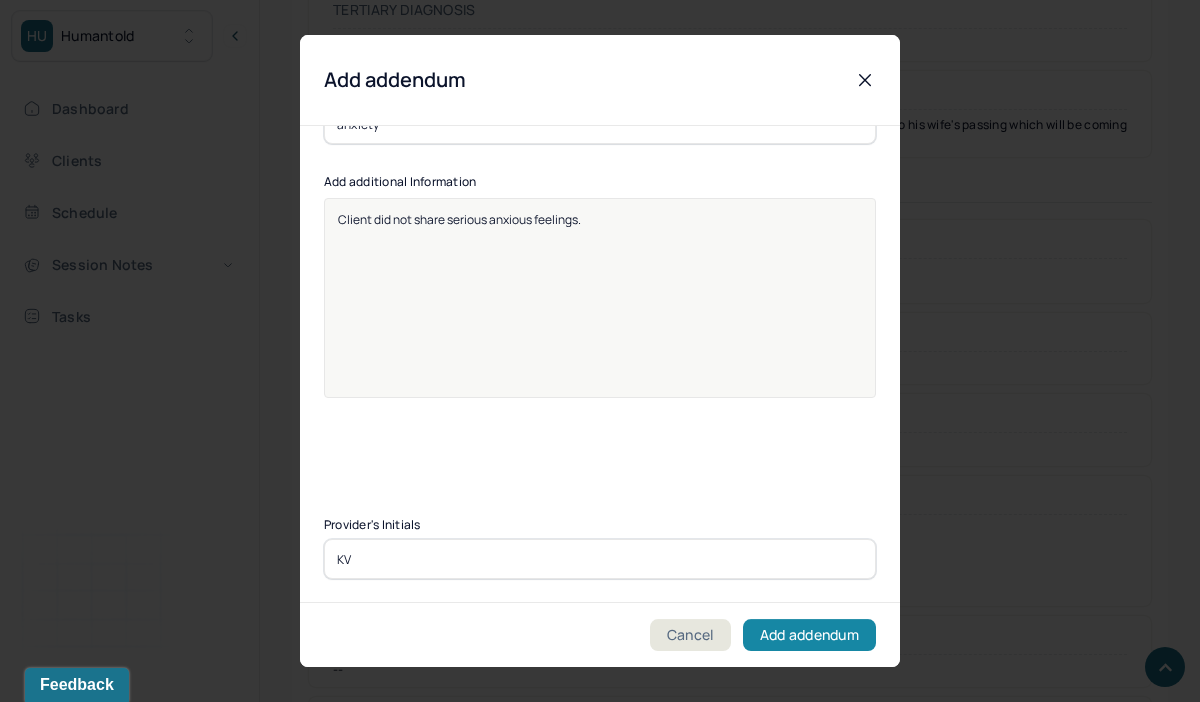 type on "KV" 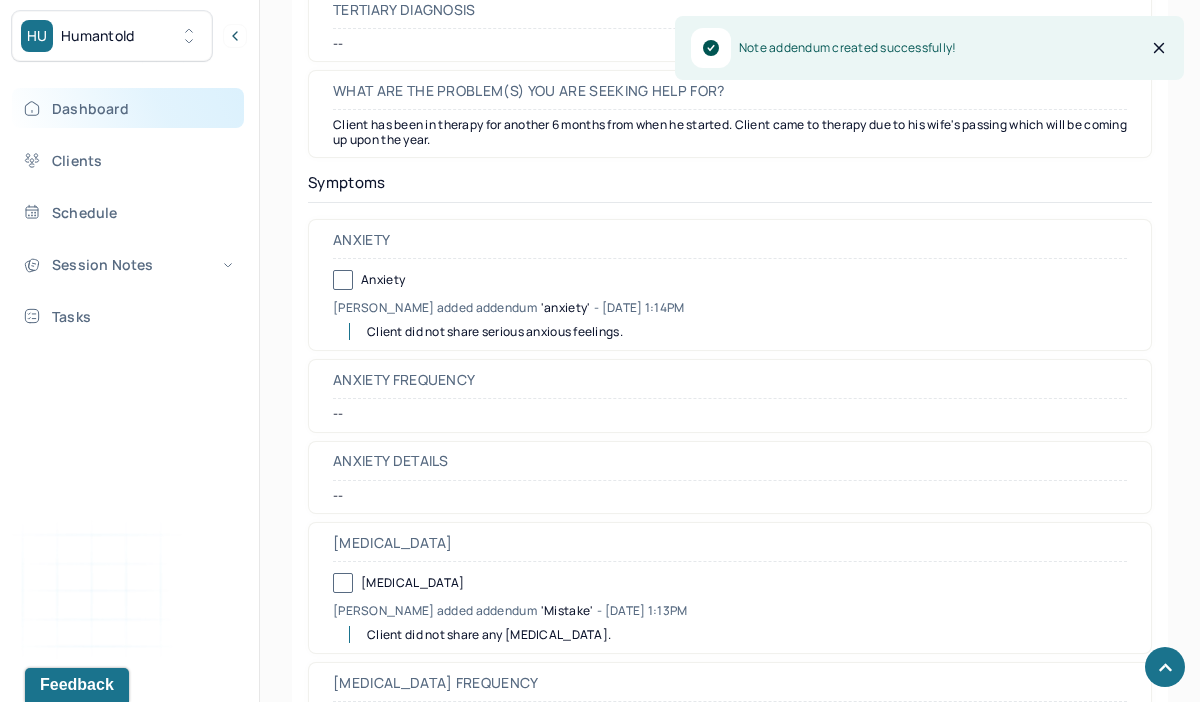 click on "Dashboard" at bounding box center [128, 108] 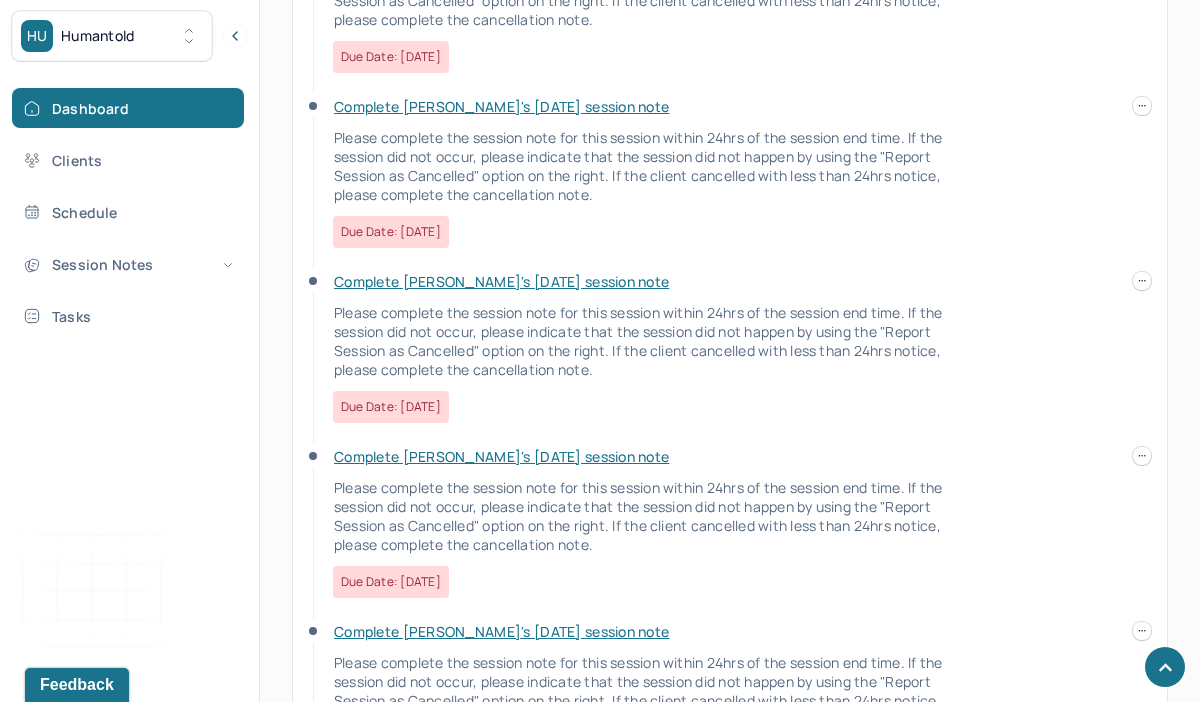 scroll, scrollTop: 1068, scrollLeft: 0, axis: vertical 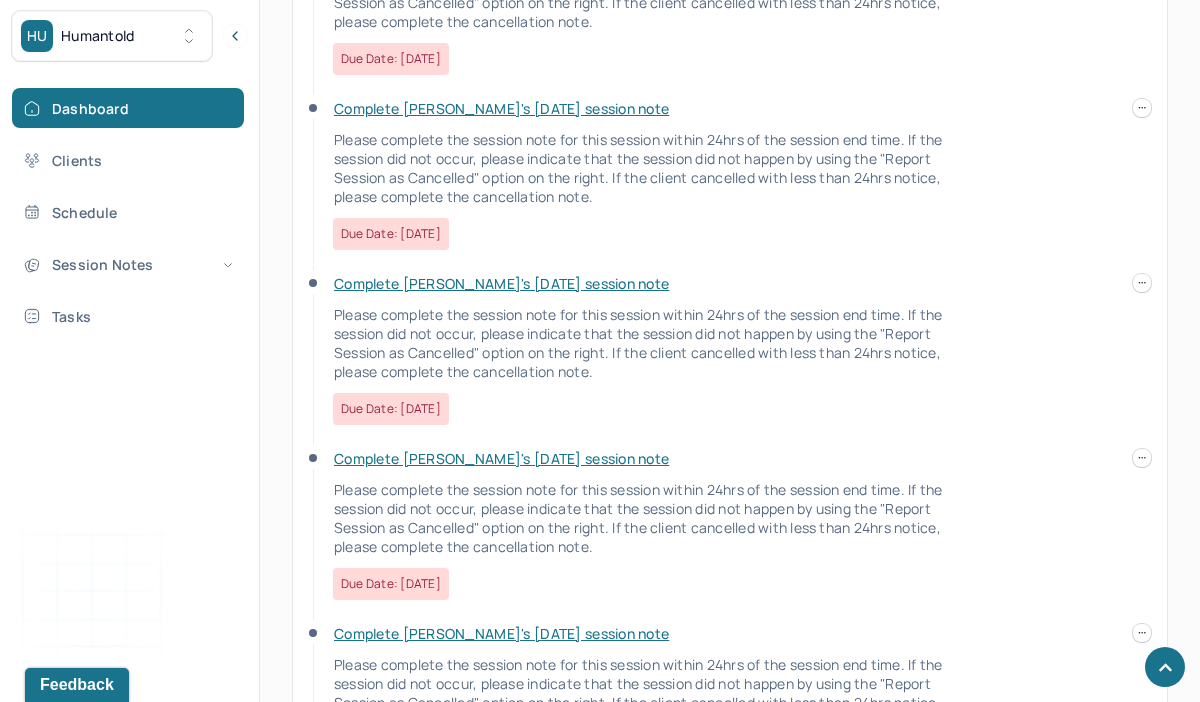 click on "HU Humantold       Dashboard Clients Schedule Session Notes Tasks KV [PERSON_NAME] provider   Logout   Diagnosis codes on session notes are currently limited to one (1). Only input the primary diagnosis.       Search by client name, chart number     FAQs     KV [PERSON_NAME] Let’s get you started 🚀 You can manage your caseload and availability here   this week   SESSIONS SCHEDULED 16 COMPLETED NOTES 9 LATE NOTES 1 My Schedule View caseload Pending tasks    Date     My Tasks     Supervisees' Tasks   Complete [PERSON_NAME]'s [DATE] session note Please complete the session note for this session within 24hrs of the session end time. If the session did not occur, please indicate that the session did not happen by using the "Report Session as Cancelled" option on the right. If the client cancelled with less than 24hrs notice, please complete the cancellation note. Due date: [DATE]     Complete [PERSON_NAME]'s [DATE] session note Due date: [DATE]     Complete [PERSON_NAME]'s [DATE] session note" at bounding box center (600, -25) 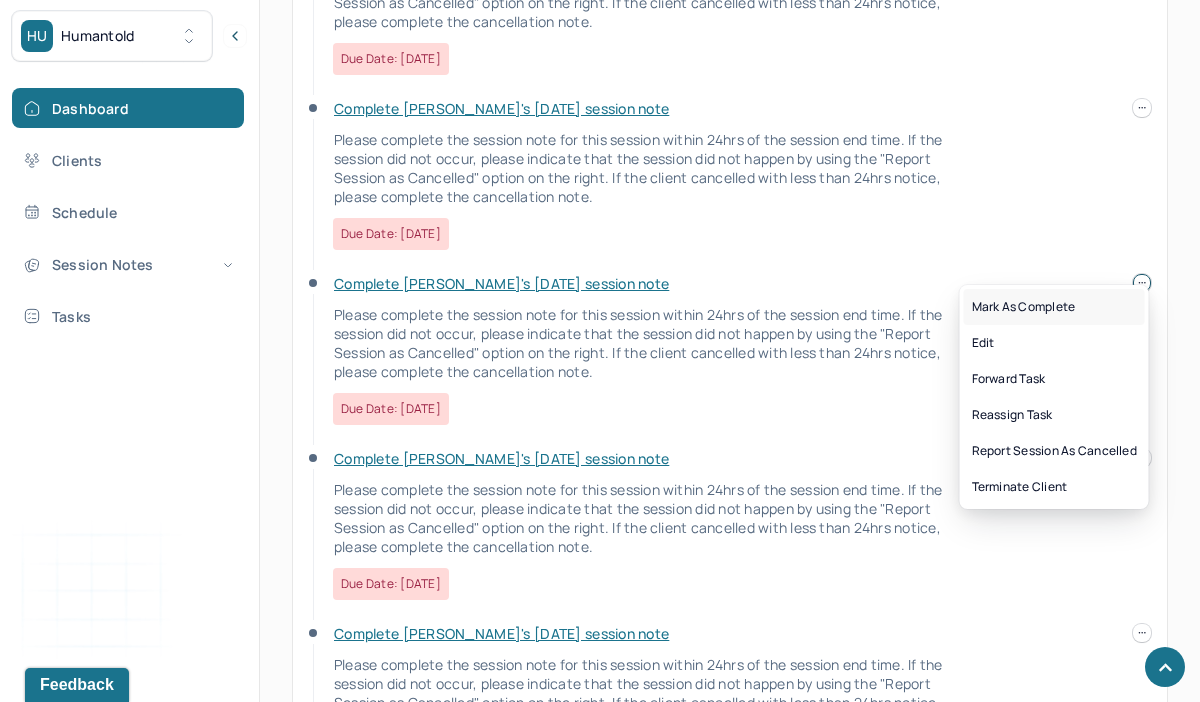 click on "Mark as complete" at bounding box center [1054, 307] 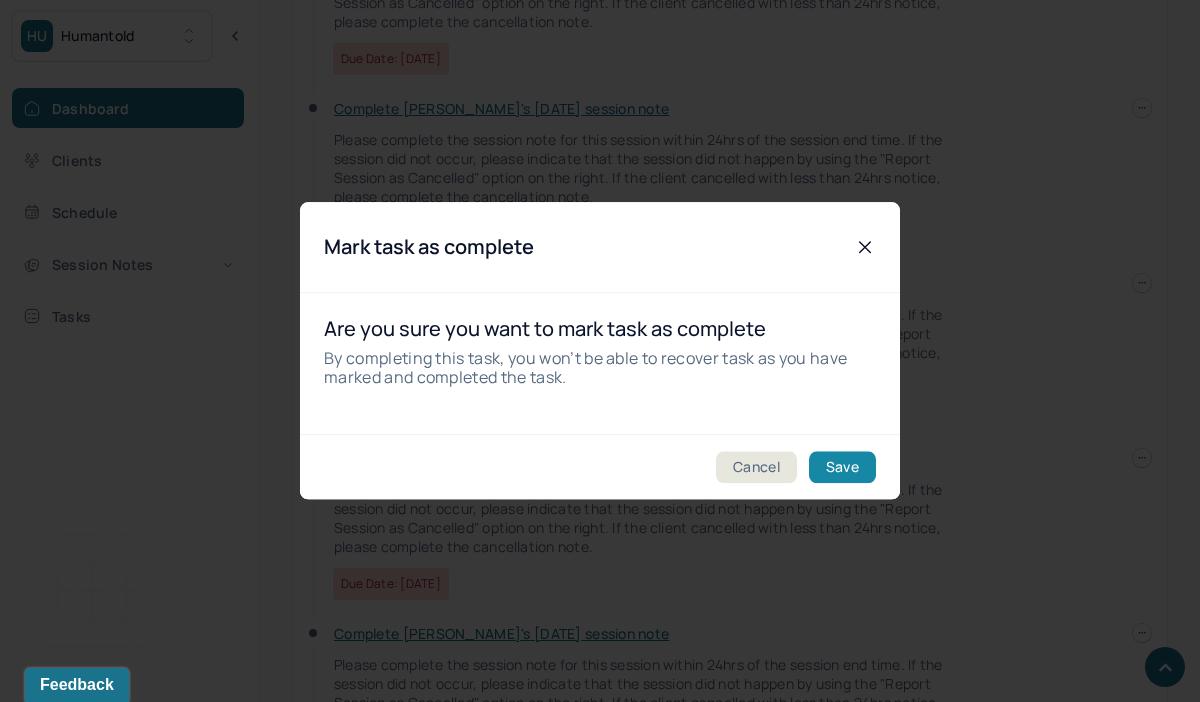 click on "Save" at bounding box center (842, 468) 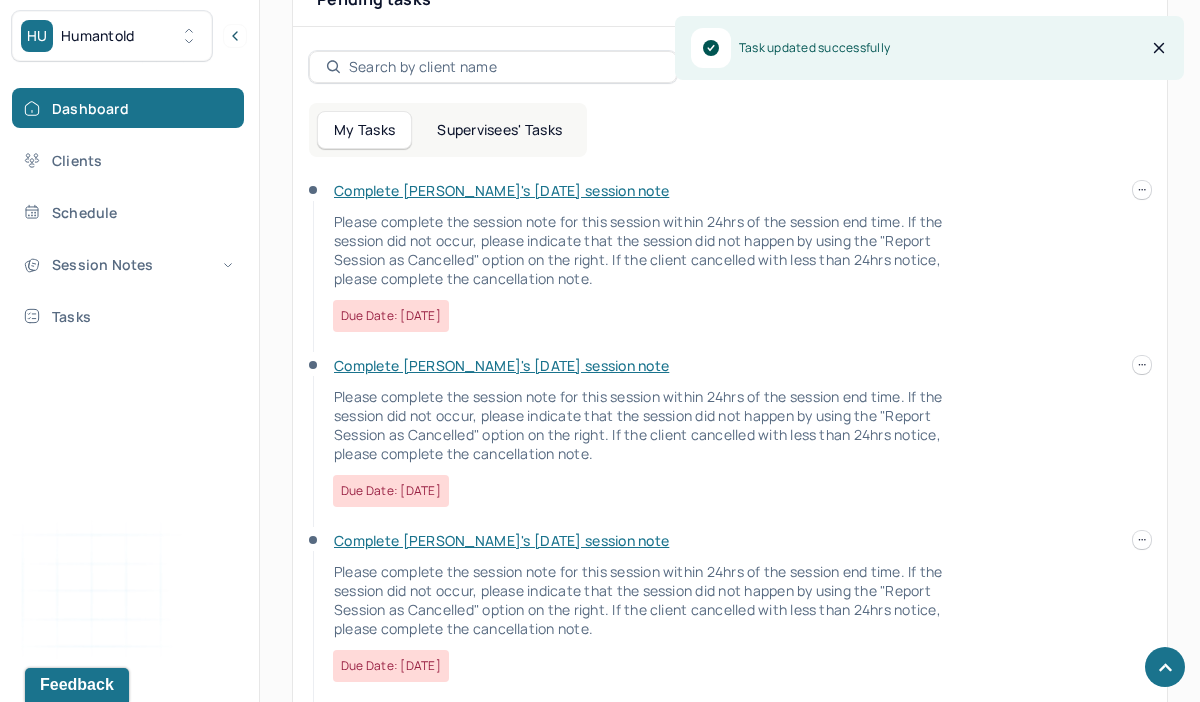 scroll, scrollTop: 800, scrollLeft: 0, axis: vertical 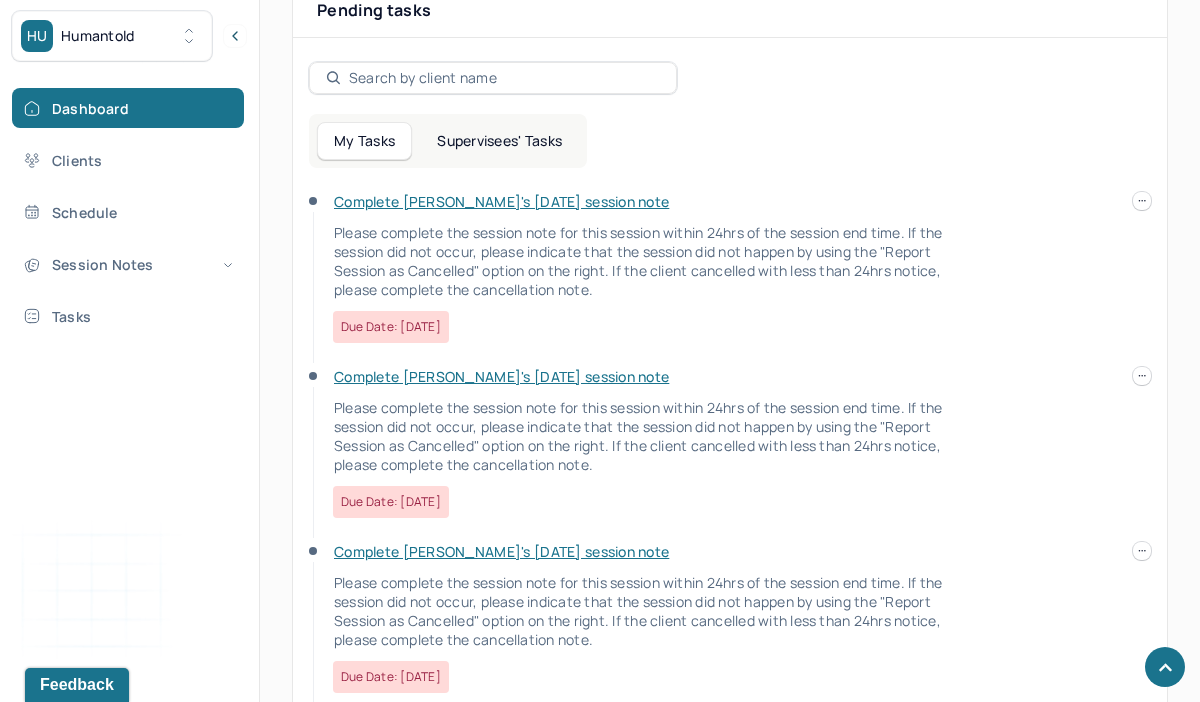 click 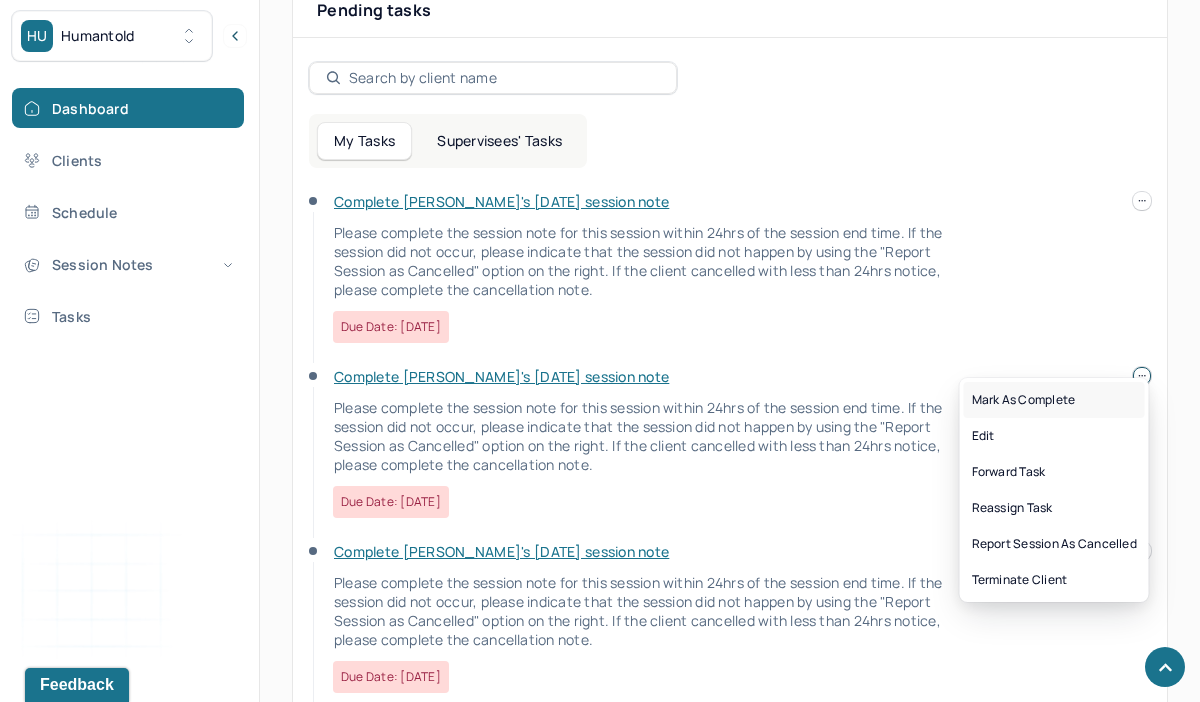 click on "Mark as complete" at bounding box center [1054, 400] 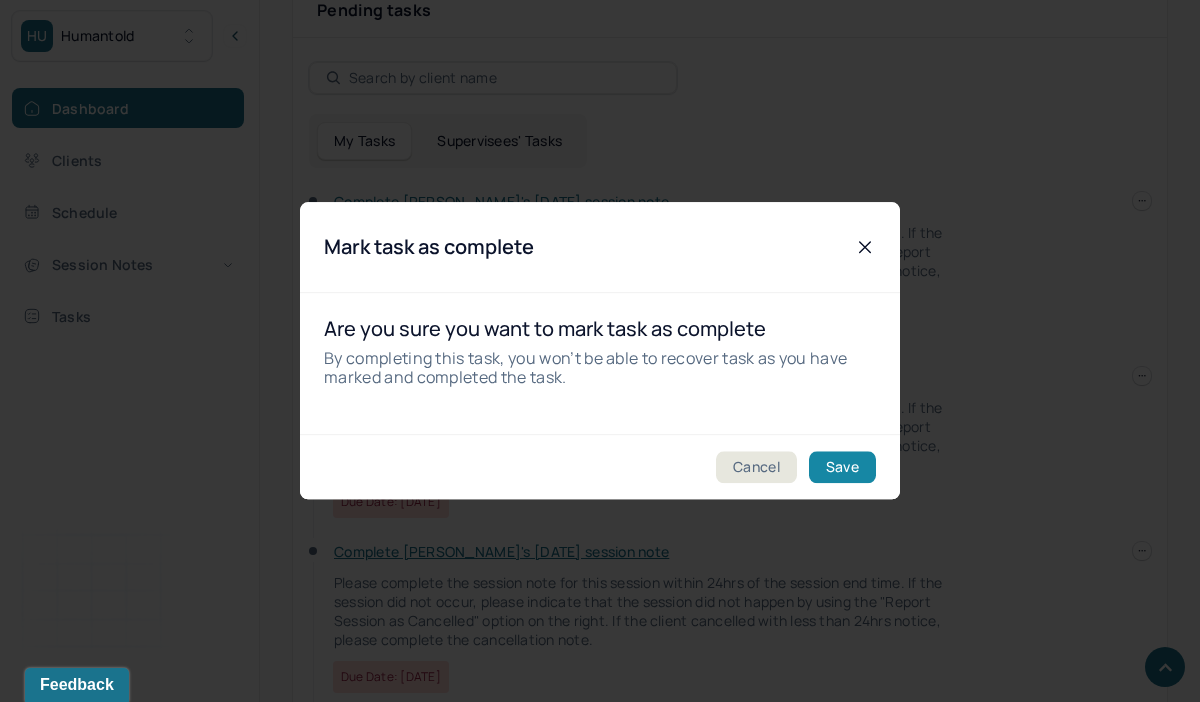click on "Save" at bounding box center [842, 468] 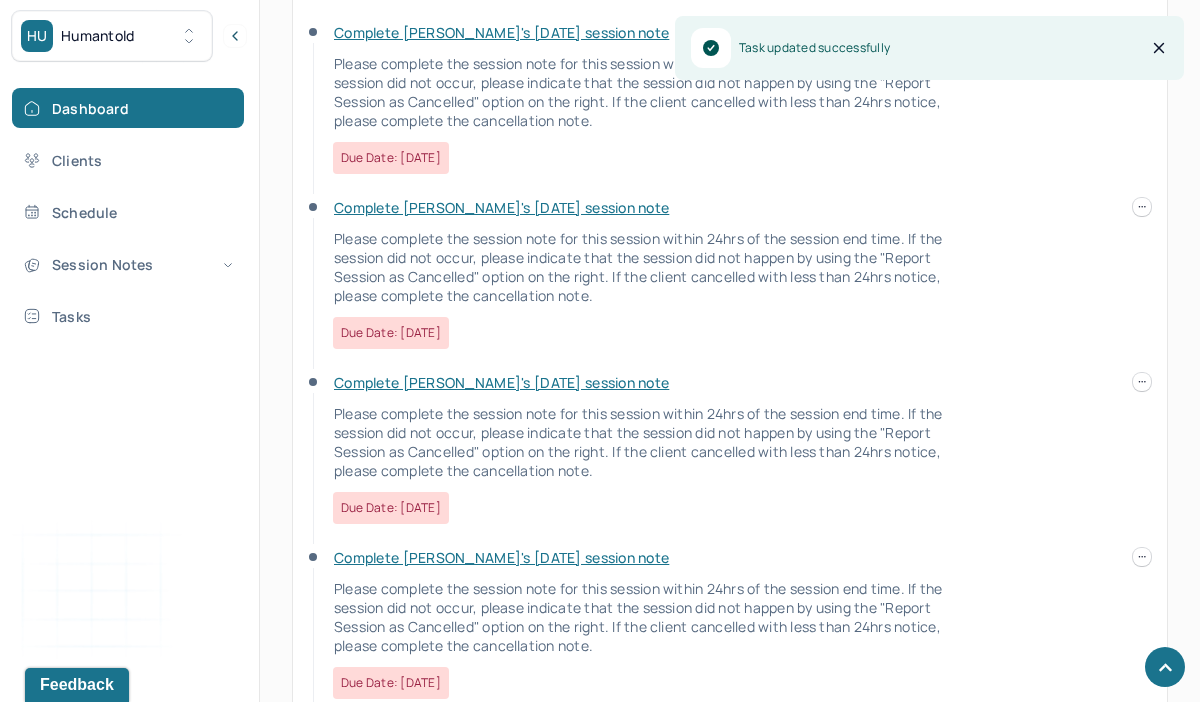 scroll, scrollTop: 976, scrollLeft: 0, axis: vertical 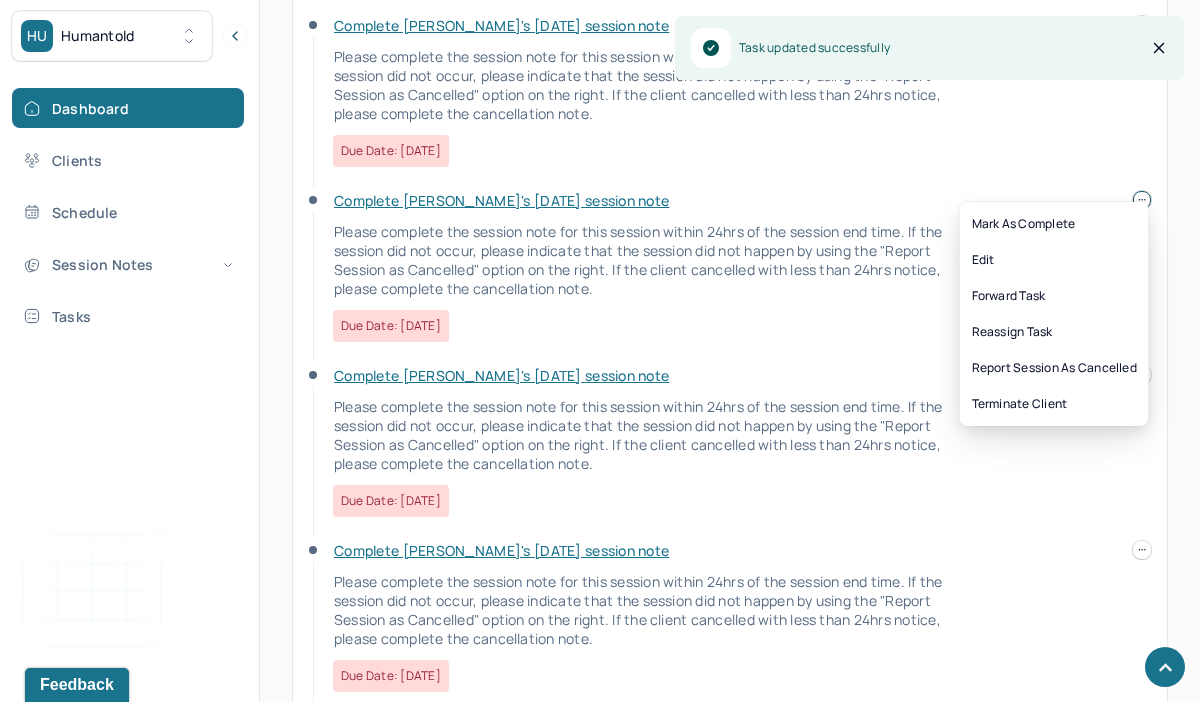 click on "HU Humantold       Dashboard Clients Schedule Session Notes Tasks KV [PERSON_NAME] provider   Logout   Diagnosis codes on session notes are currently limited to one (1). Only input the primary diagnosis.       Search by client name, chart number     FAQs     KV [PERSON_NAME] Let’s get you started 🚀 You can manage your caseload and availability here   this week   SESSIONS SCHEDULED 16 COMPLETED NOTES 9 LATE NOTES 1 My Schedule View caseload Pending tasks    Date     My Tasks     Supervisees' Tasks   Complete [PERSON_NAME]'s [DATE] session note Please complete the session note for this session within 24hrs of the session end time. If the session did not occur, please indicate that the session did not happen by using the "Report Session as Cancelled" option on the right. If the client cancelled with less than 24hrs notice, please complete the cancellation note. Due date: [DATE]     Complete [PERSON_NAME]'s [DATE] session note Due date: [DATE]     Due date: [DATE]" at bounding box center (600, -108) 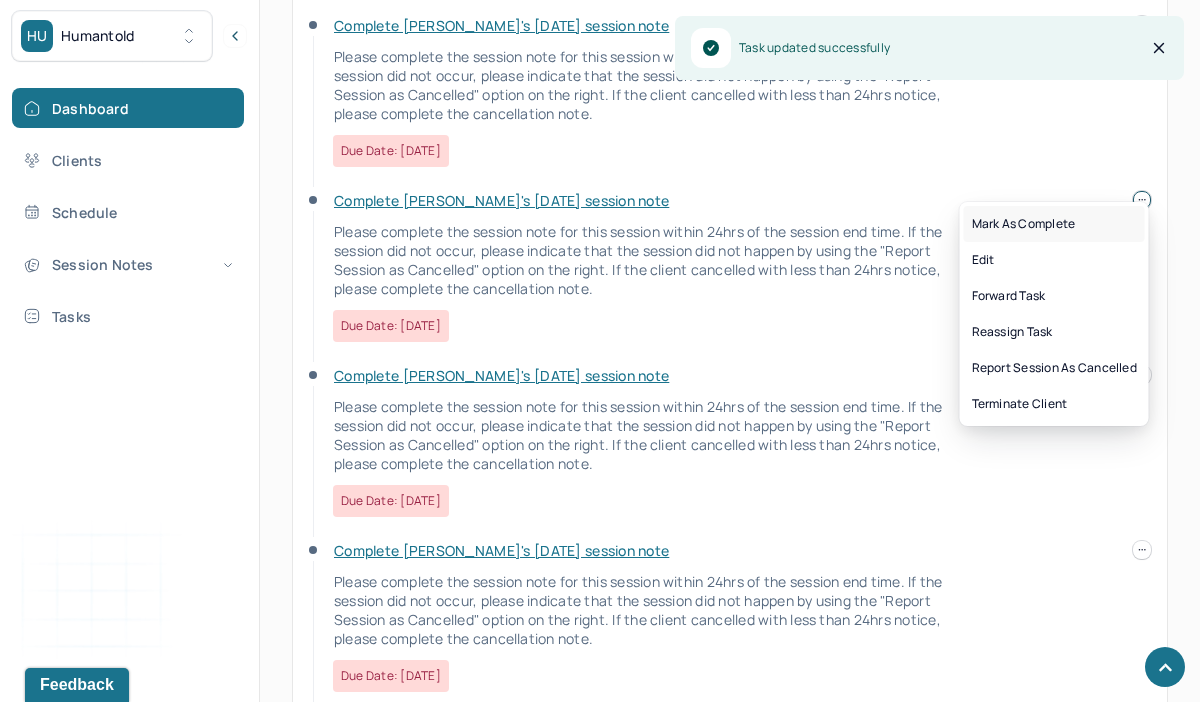 click on "Mark as complete" at bounding box center (1054, 224) 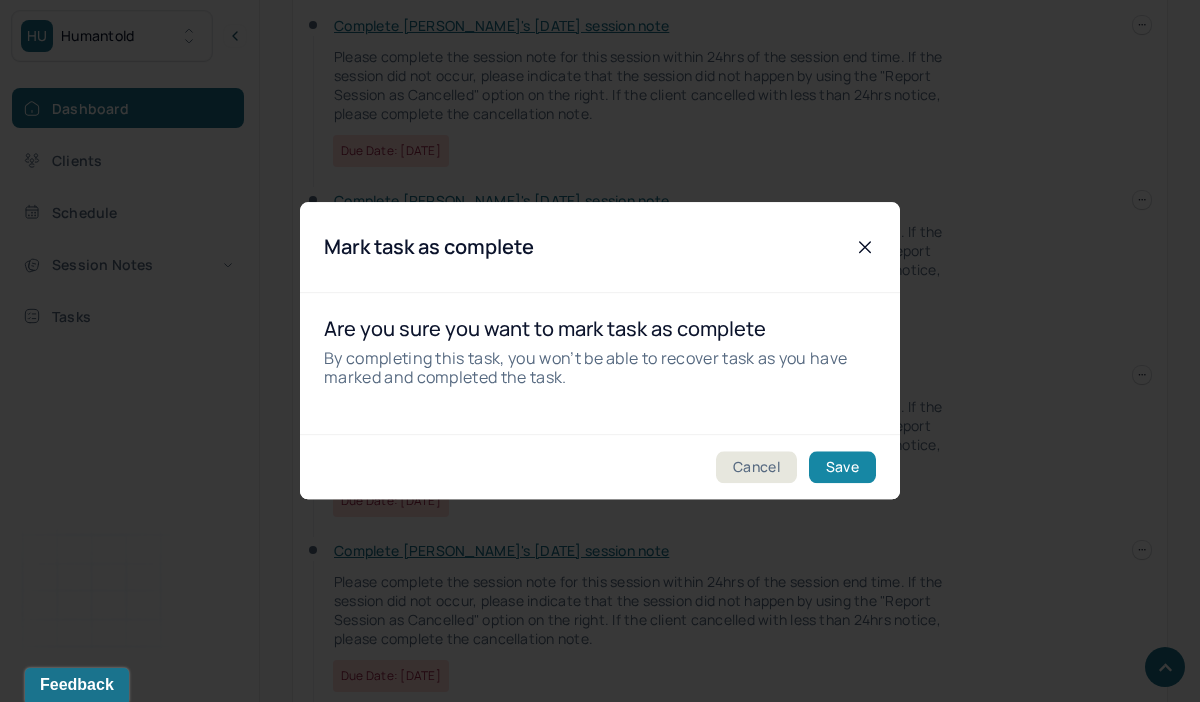 click on "Save" at bounding box center (842, 468) 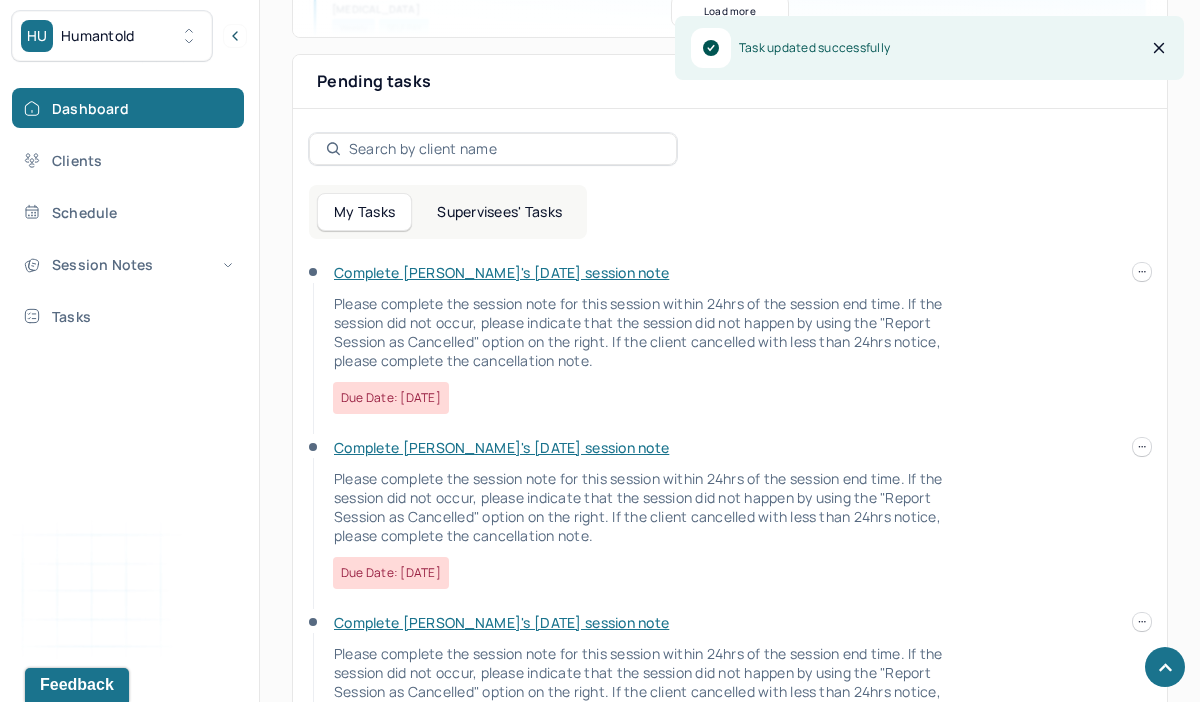 scroll, scrollTop: 634, scrollLeft: 0, axis: vertical 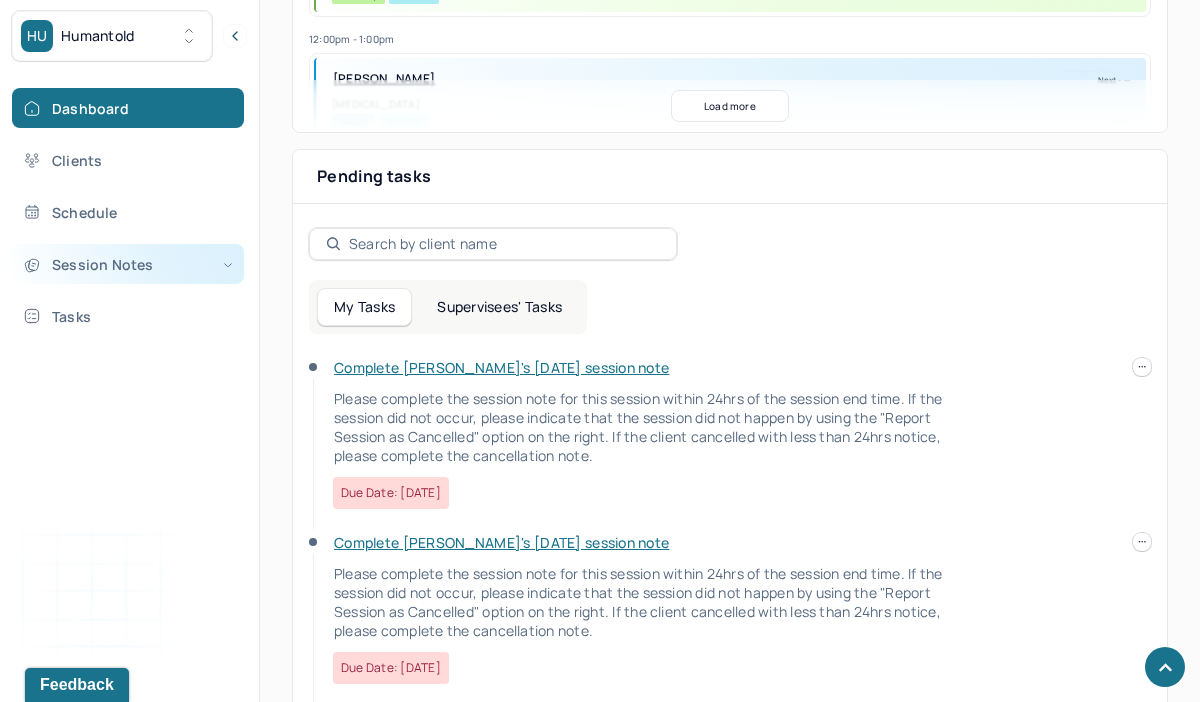 click on "Session Notes" at bounding box center (128, 264) 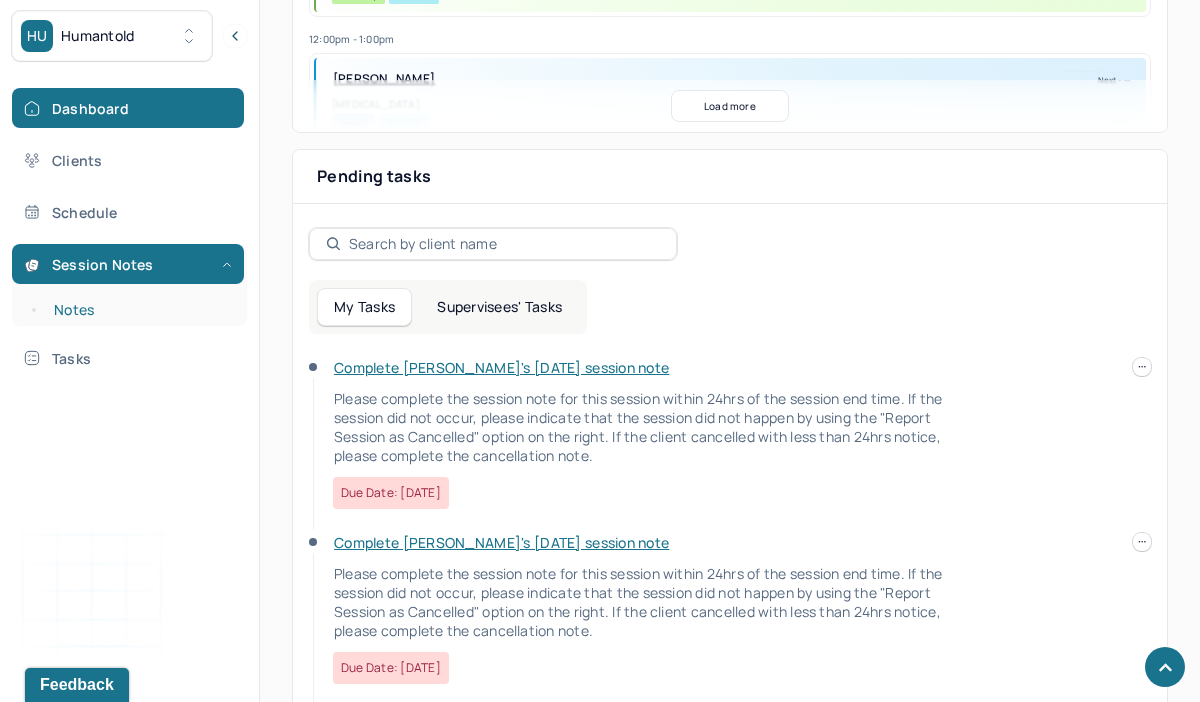 click on "Notes" at bounding box center (139, 310) 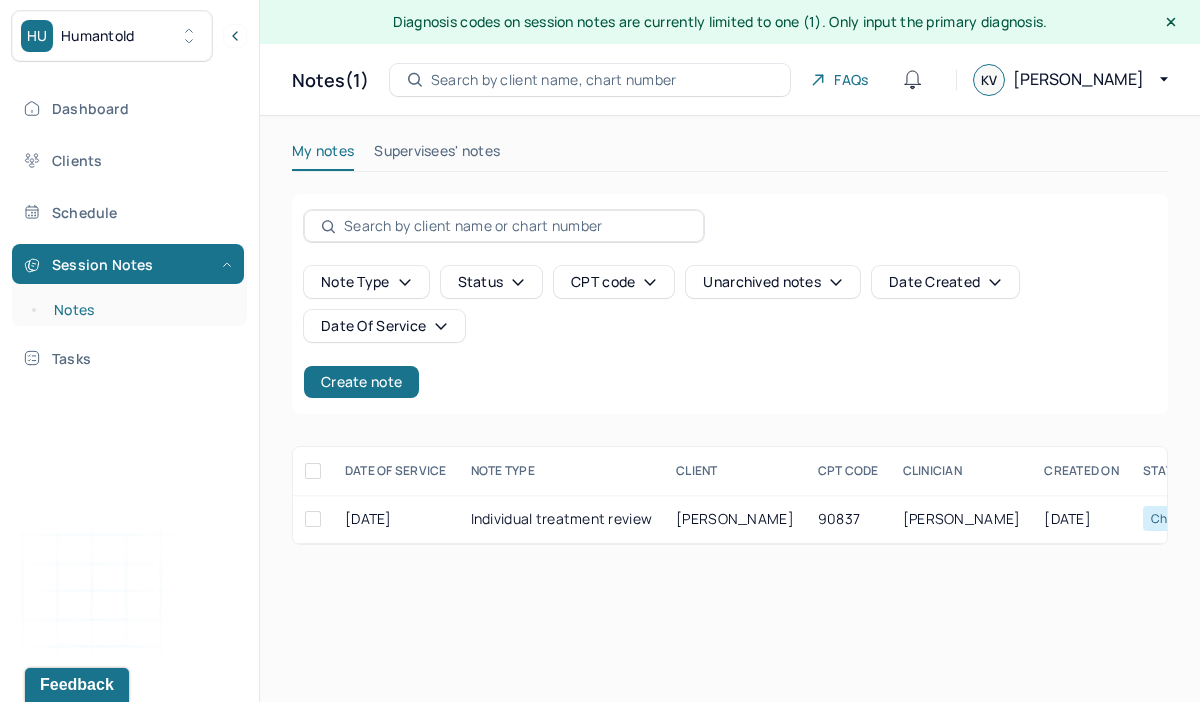 scroll, scrollTop: 0, scrollLeft: 0, axis: both 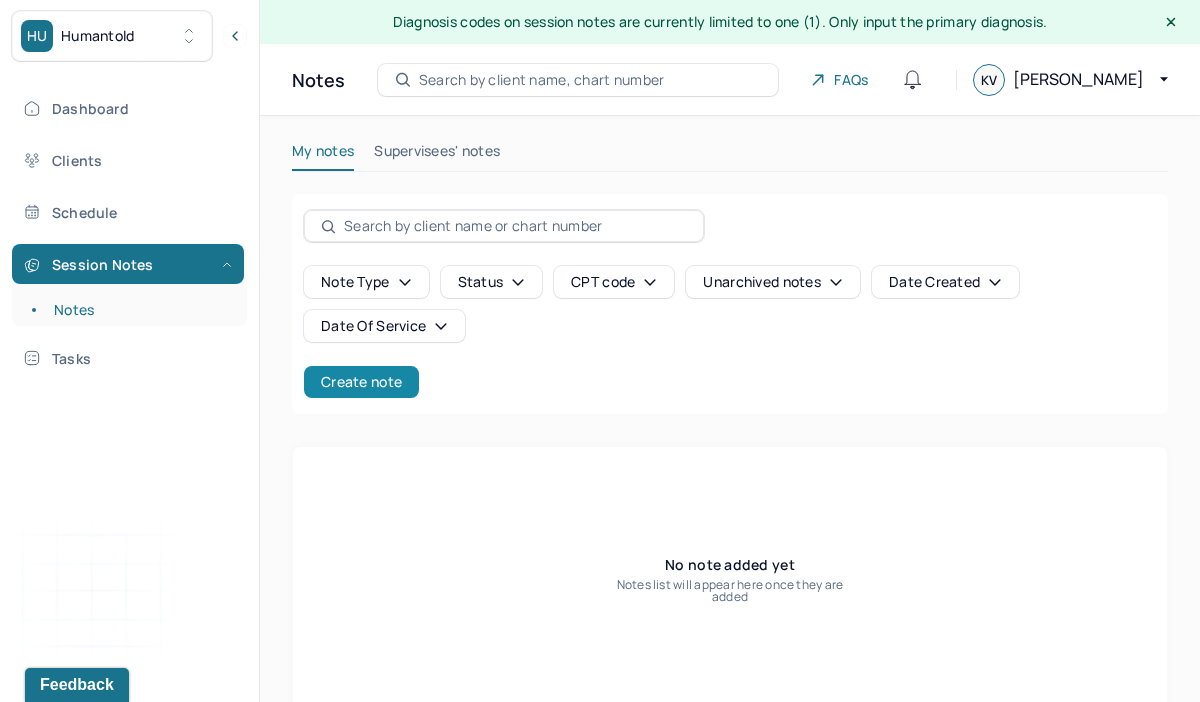 click on "Create note" at bounding box center (361, 382) 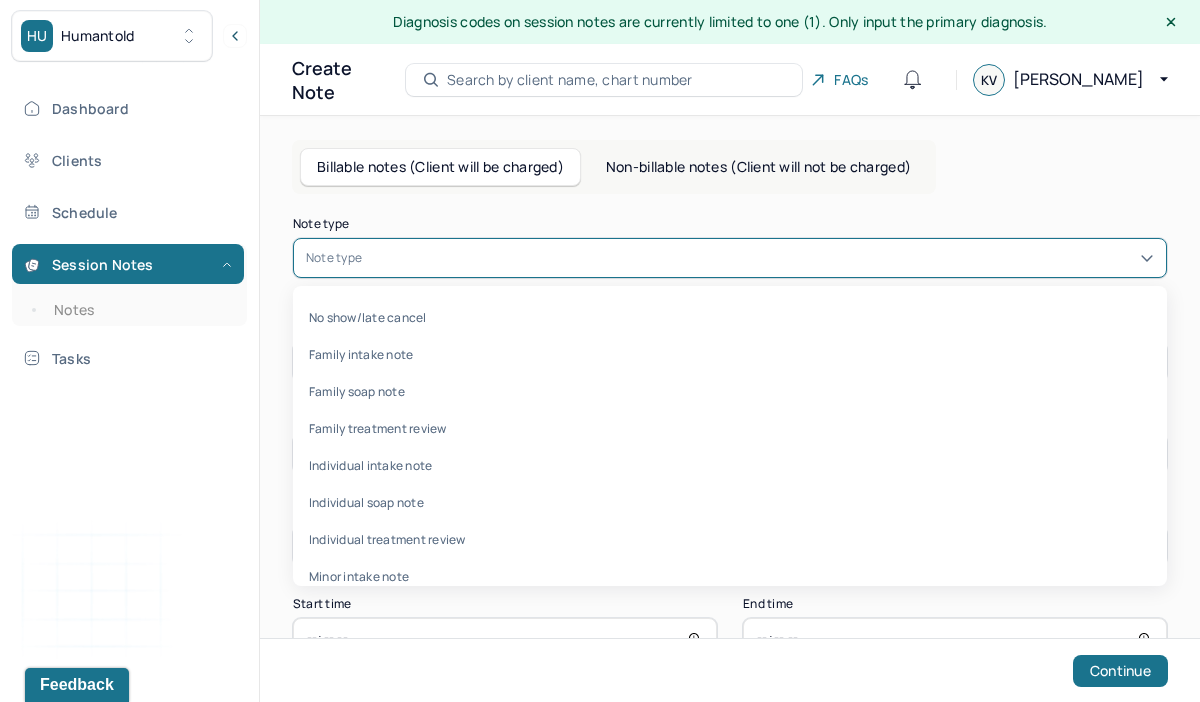 click at bounding box center [760, 258] 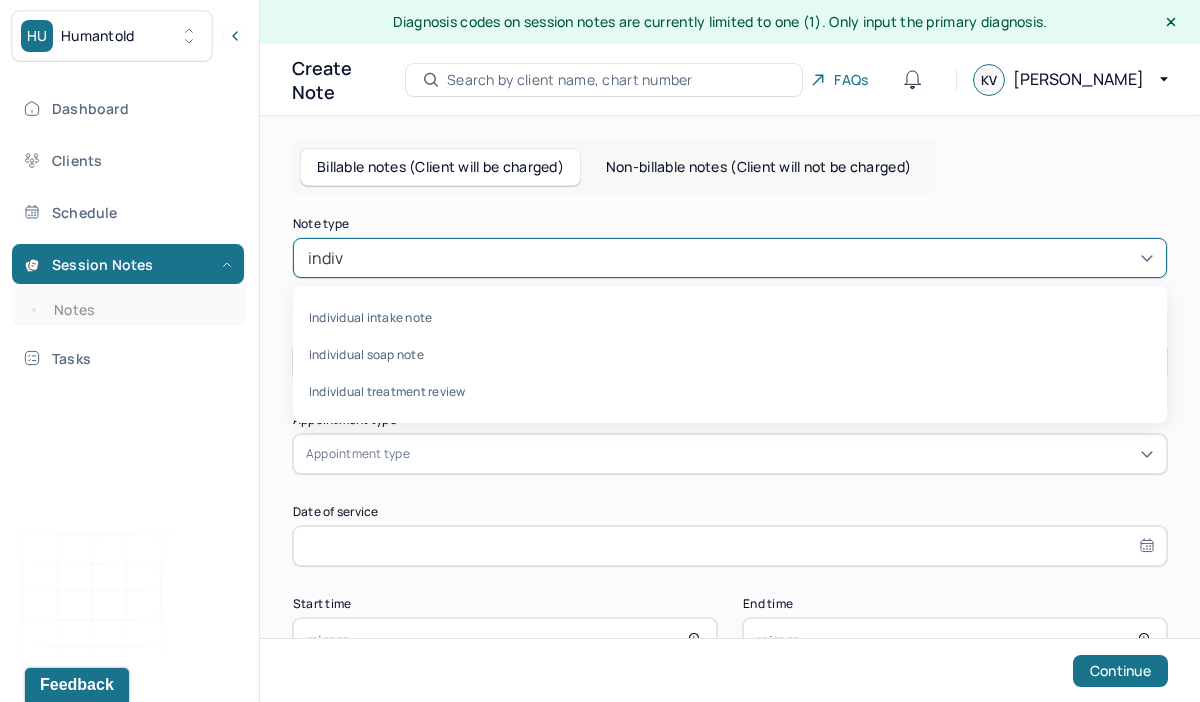 type on "indivi" 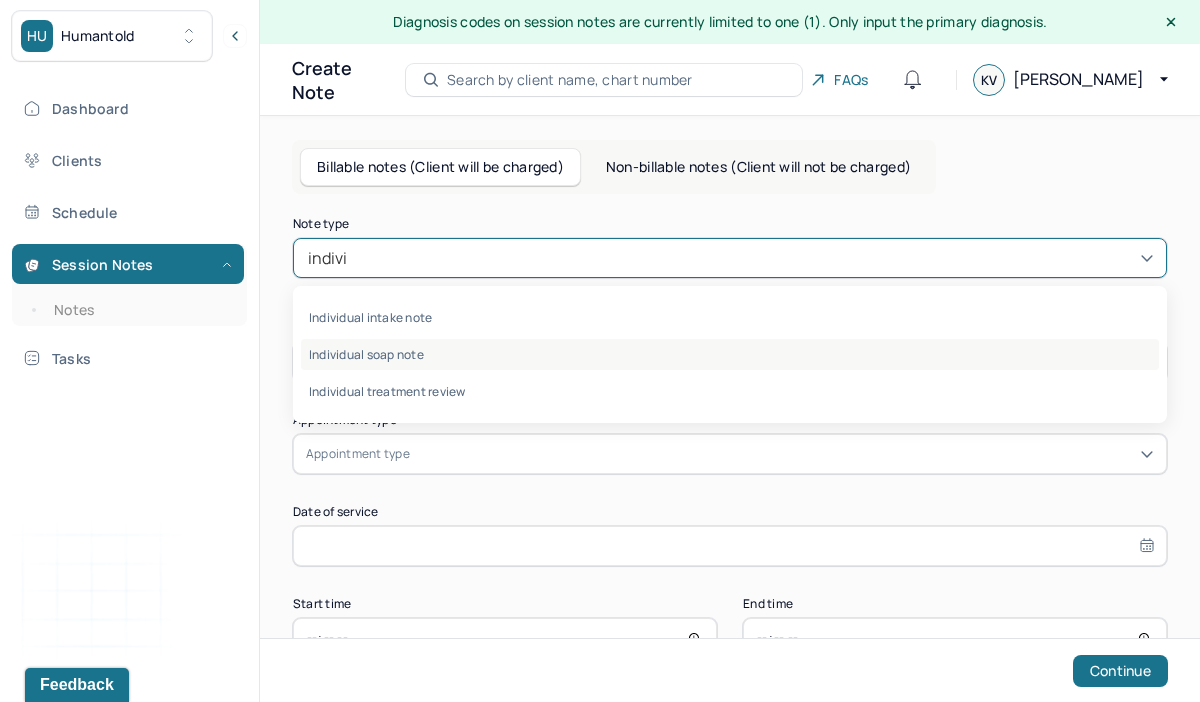 click on "Individual soap note" at bounding box center (730, 354) 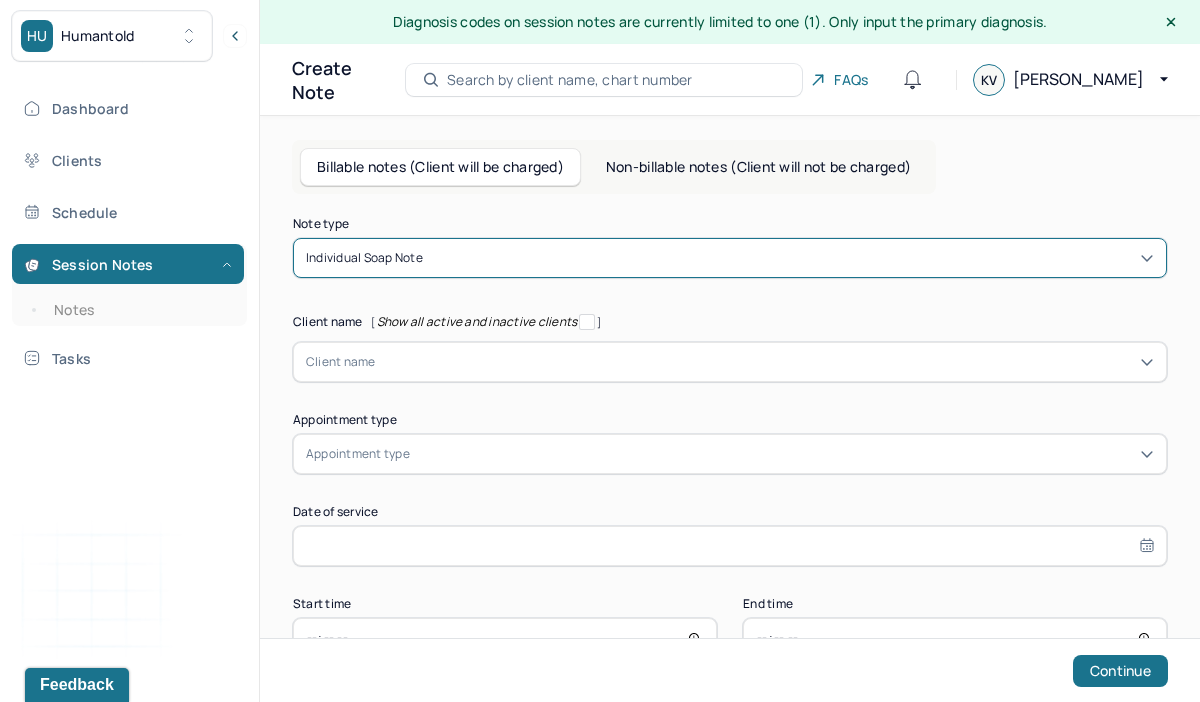 click at bounding box center (765, 362) 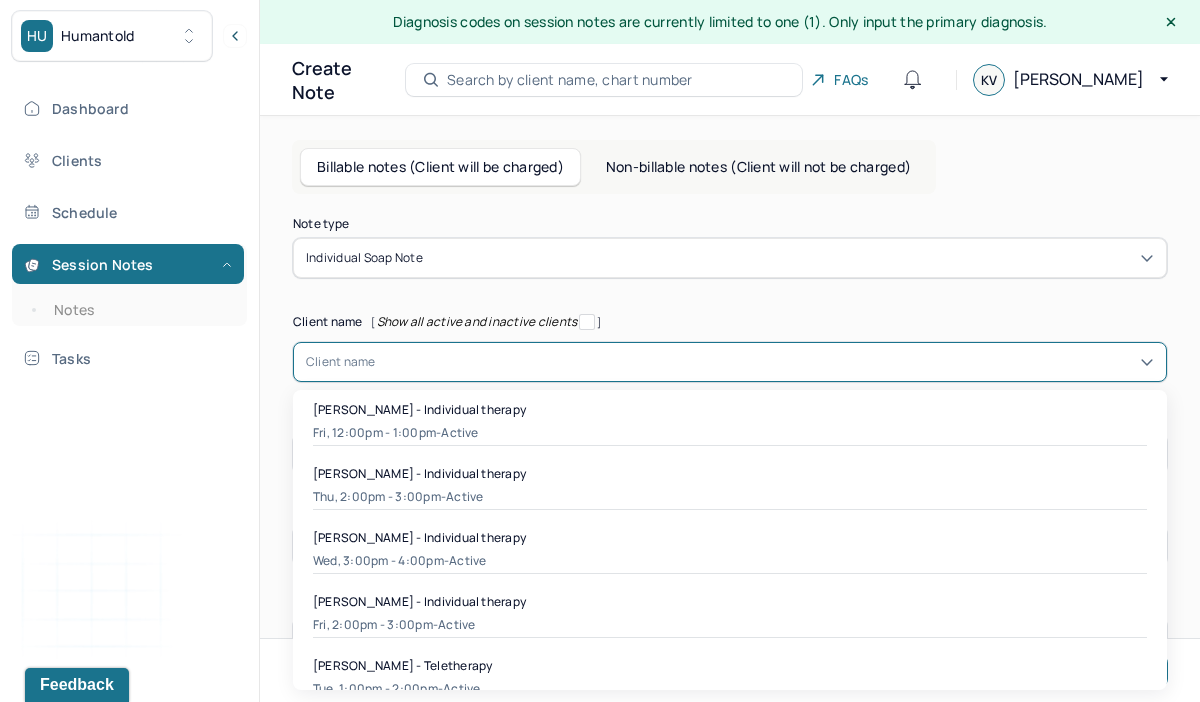 type on "m" 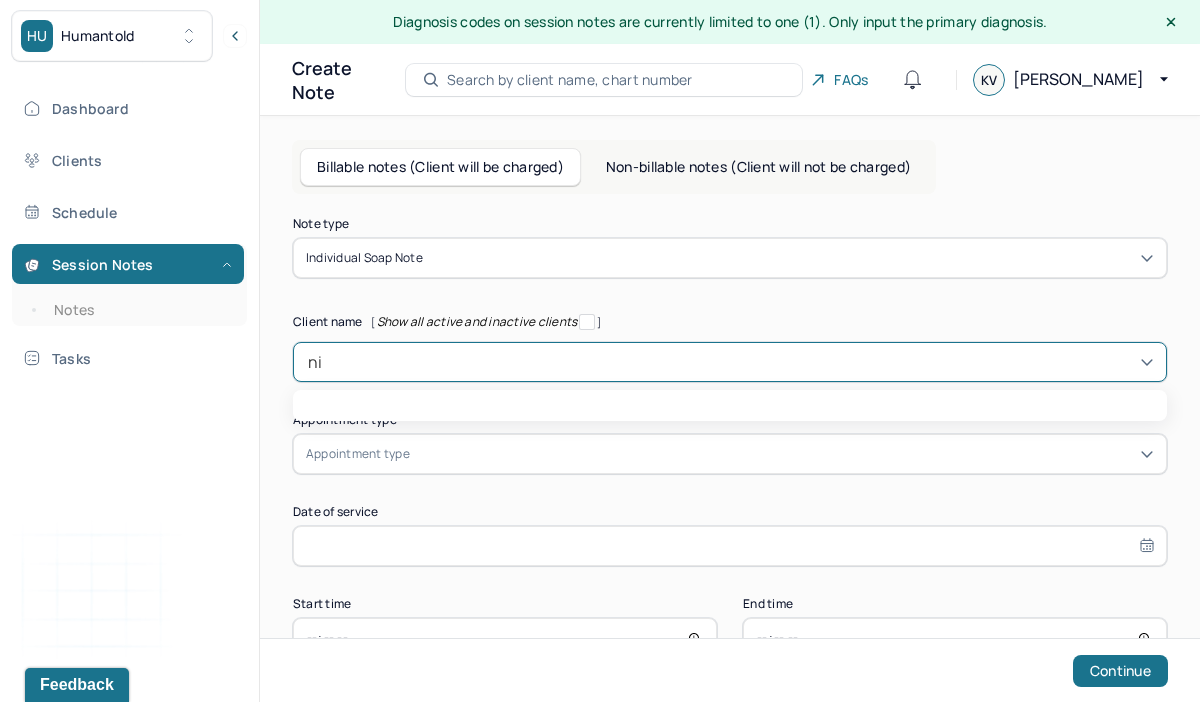 type on "nic" 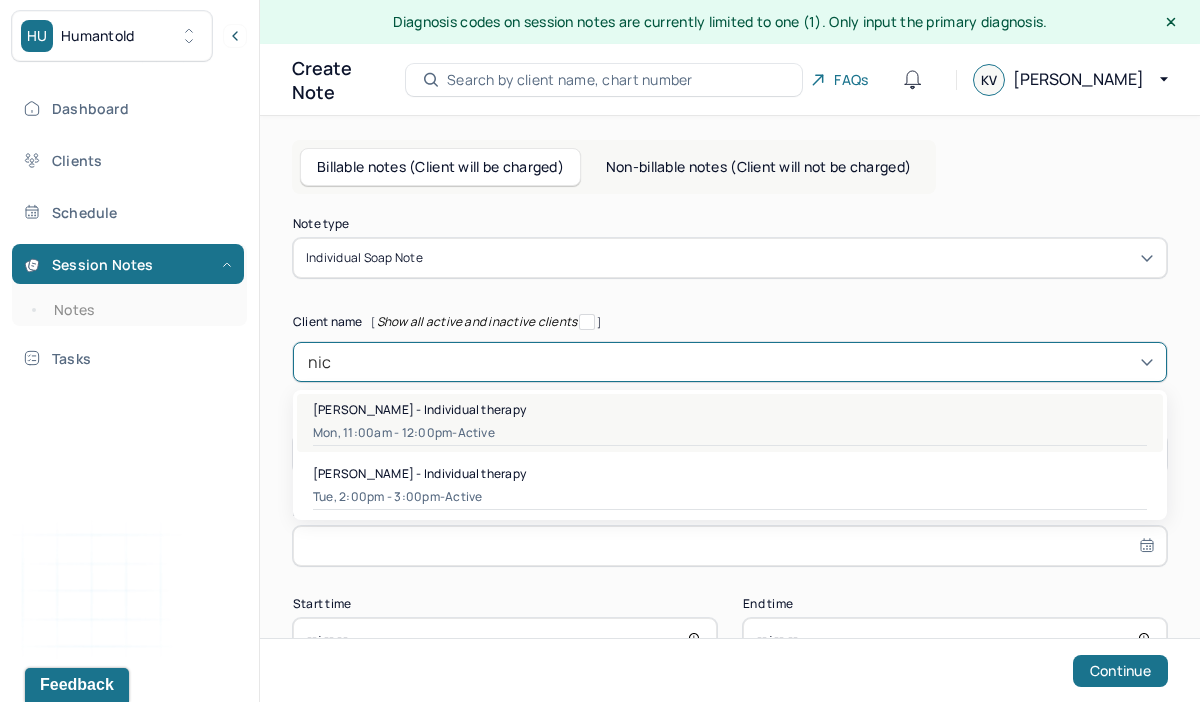 click on "[PERSON_NAME] - Individual therapy" at bounding box center [419, 409] 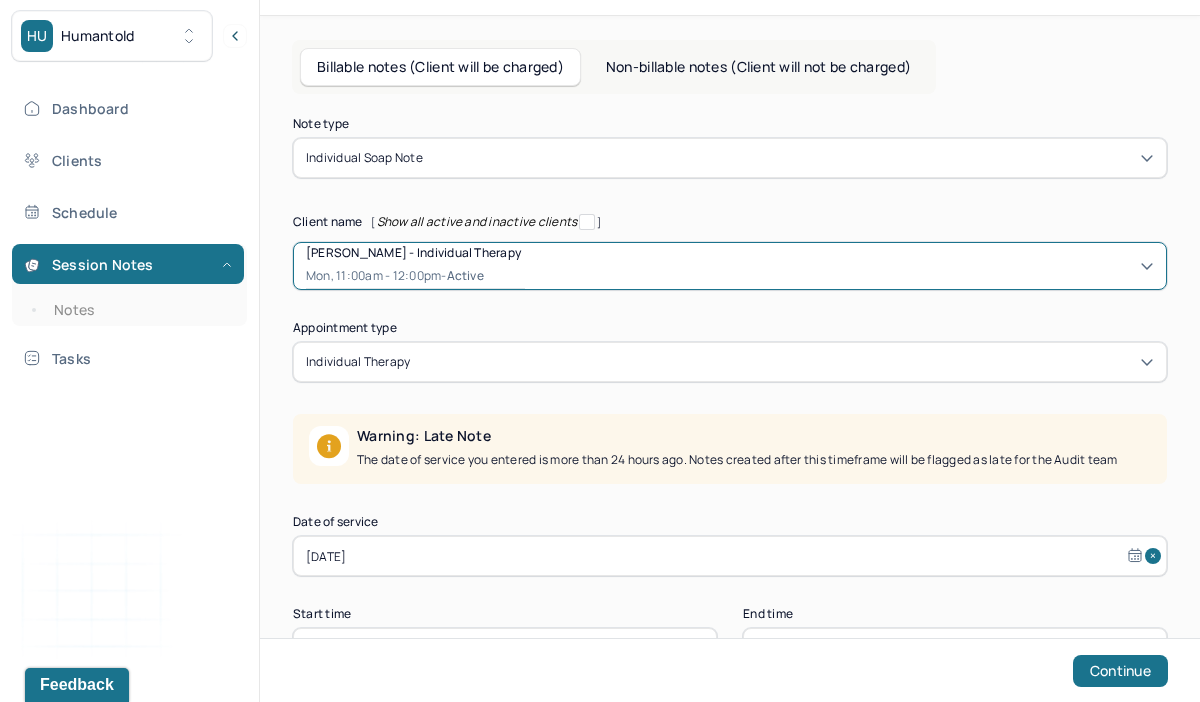 scroll, scrollTop: 171, scrollLeft: 0, axis: vertical 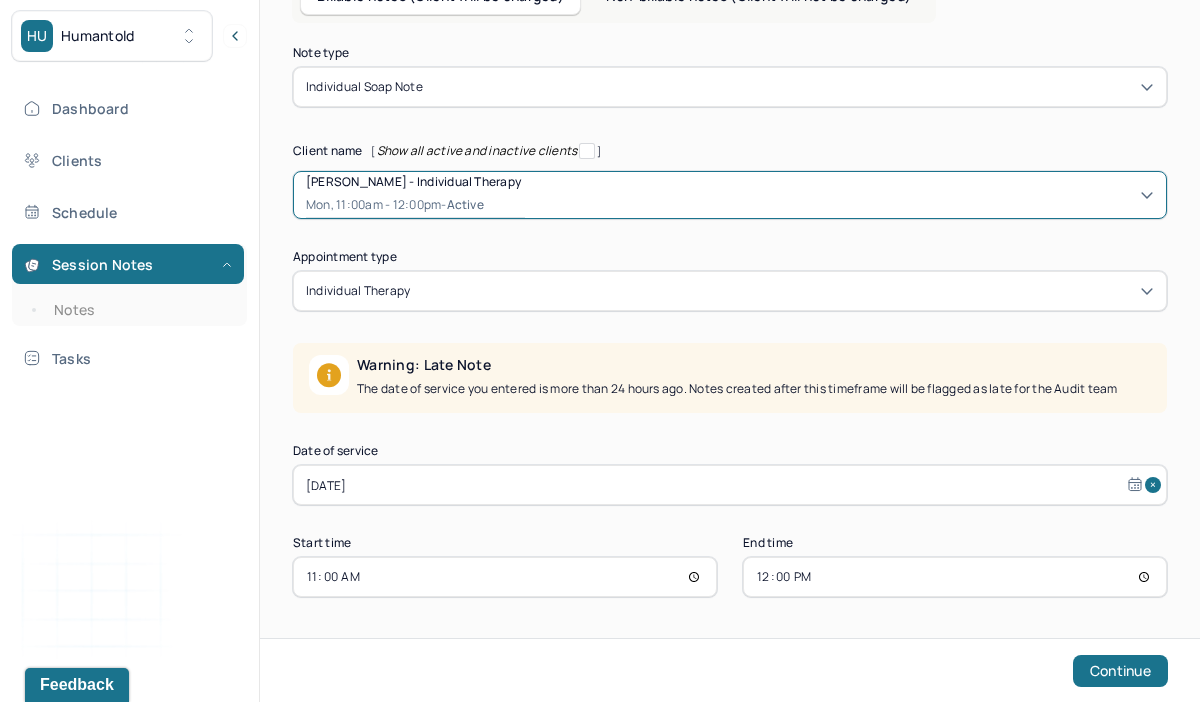 select on "6" 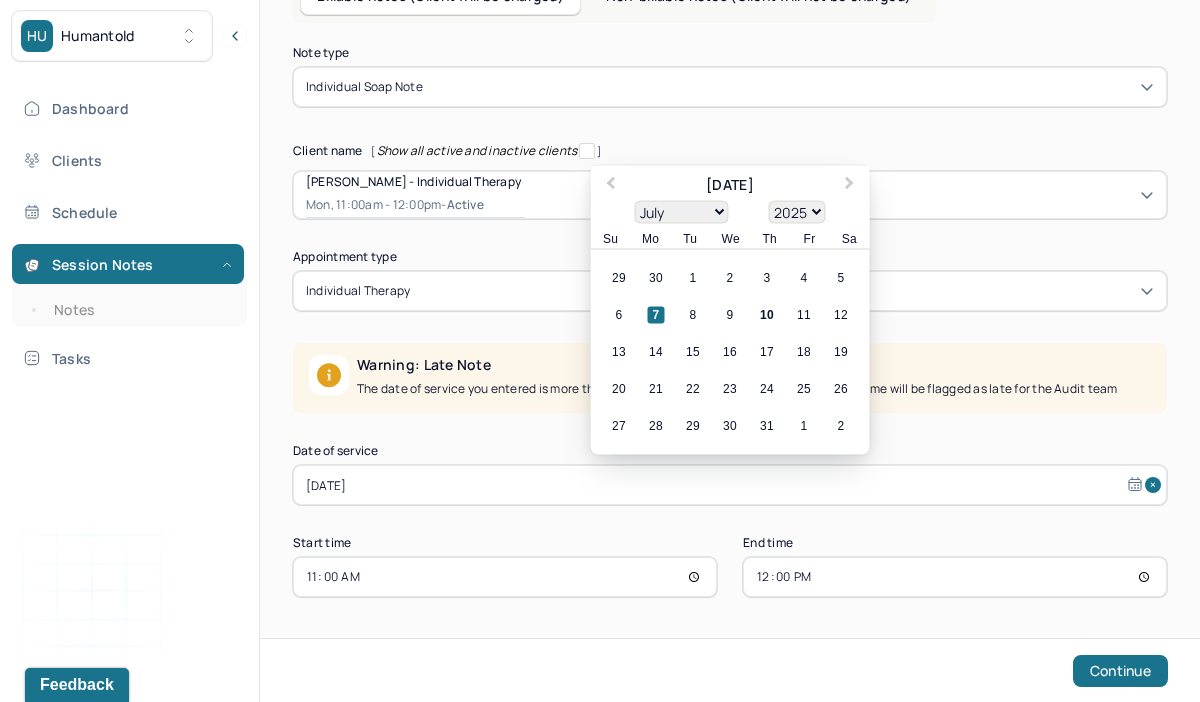 click on "[DATE]" at bounding box center (730, 485) 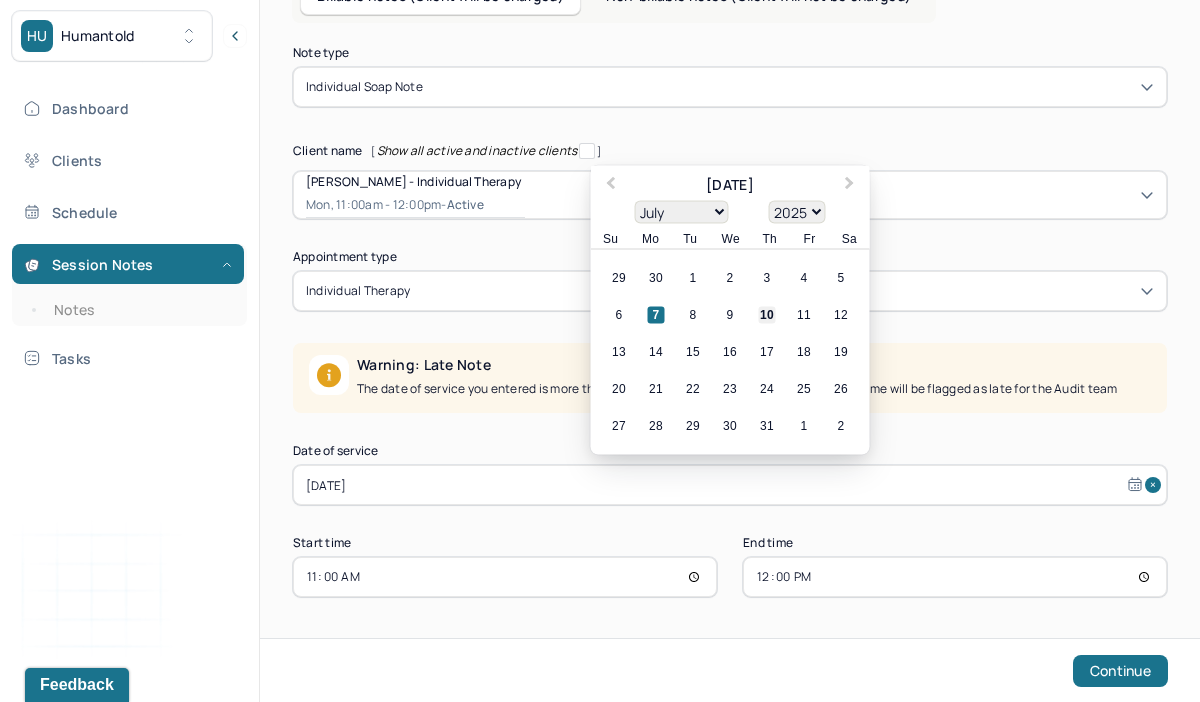 click on "10" at bounding box center (767, 315) 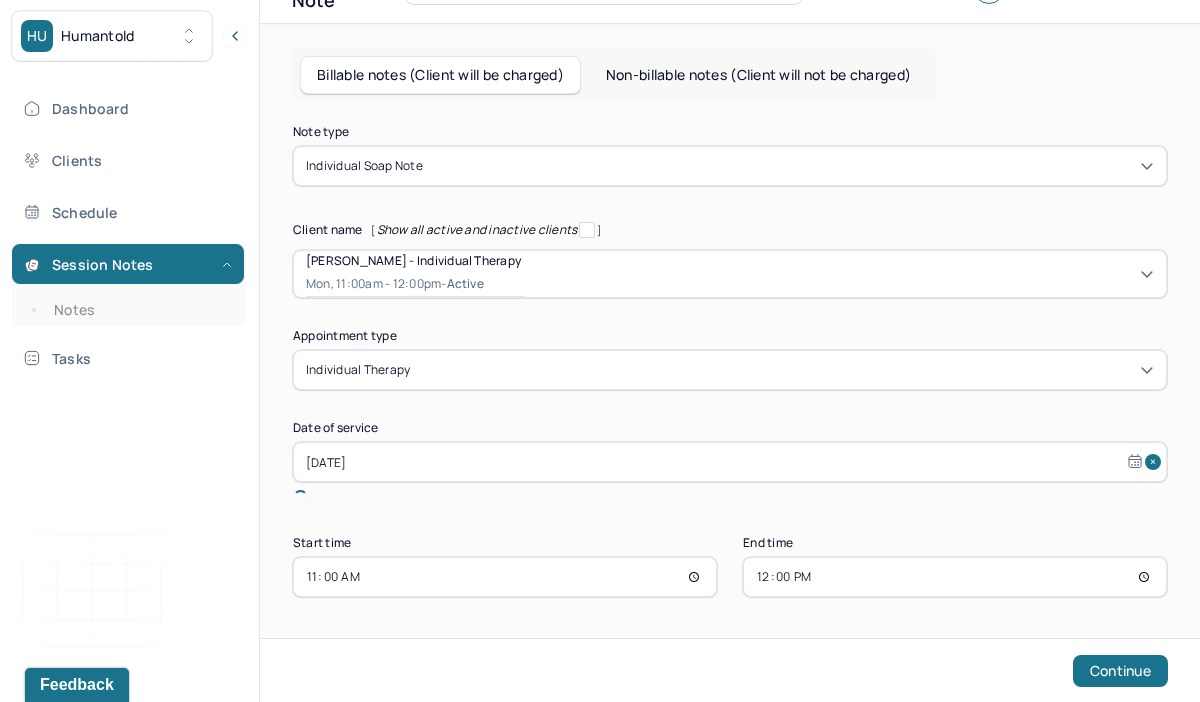 scroll, scrollTop: 69, scrollLeft: 0, axis: vertical 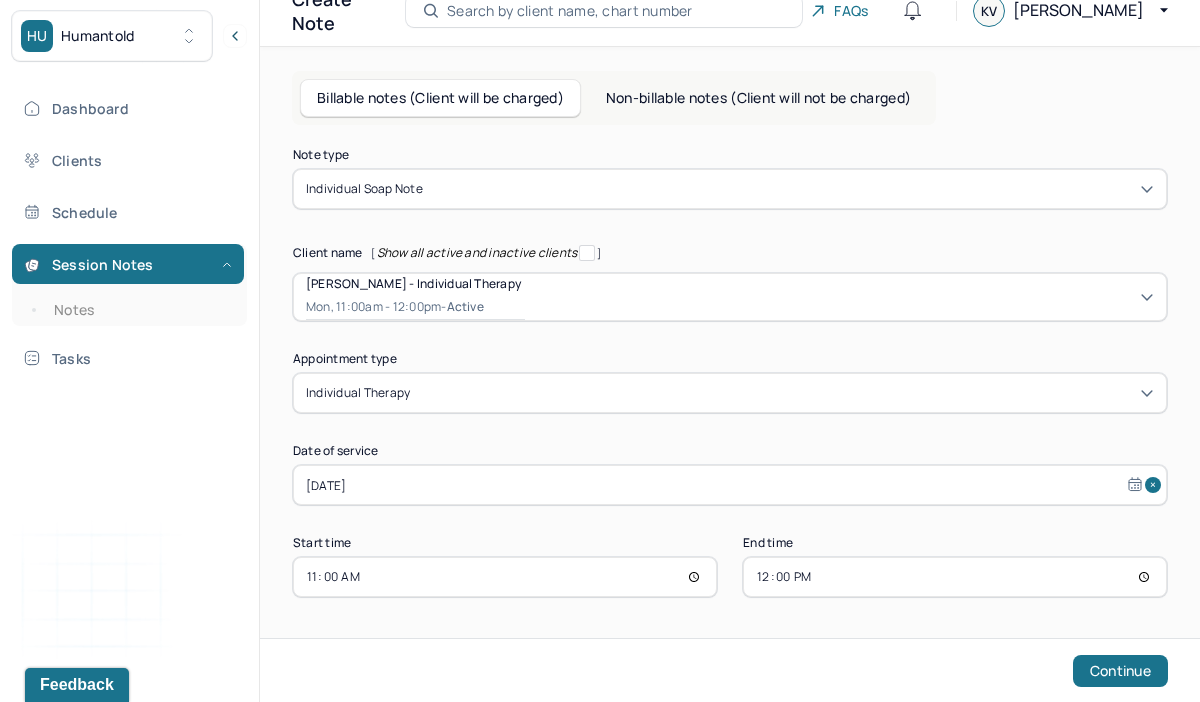 click on "11:00" at bounding box center (505, 577) 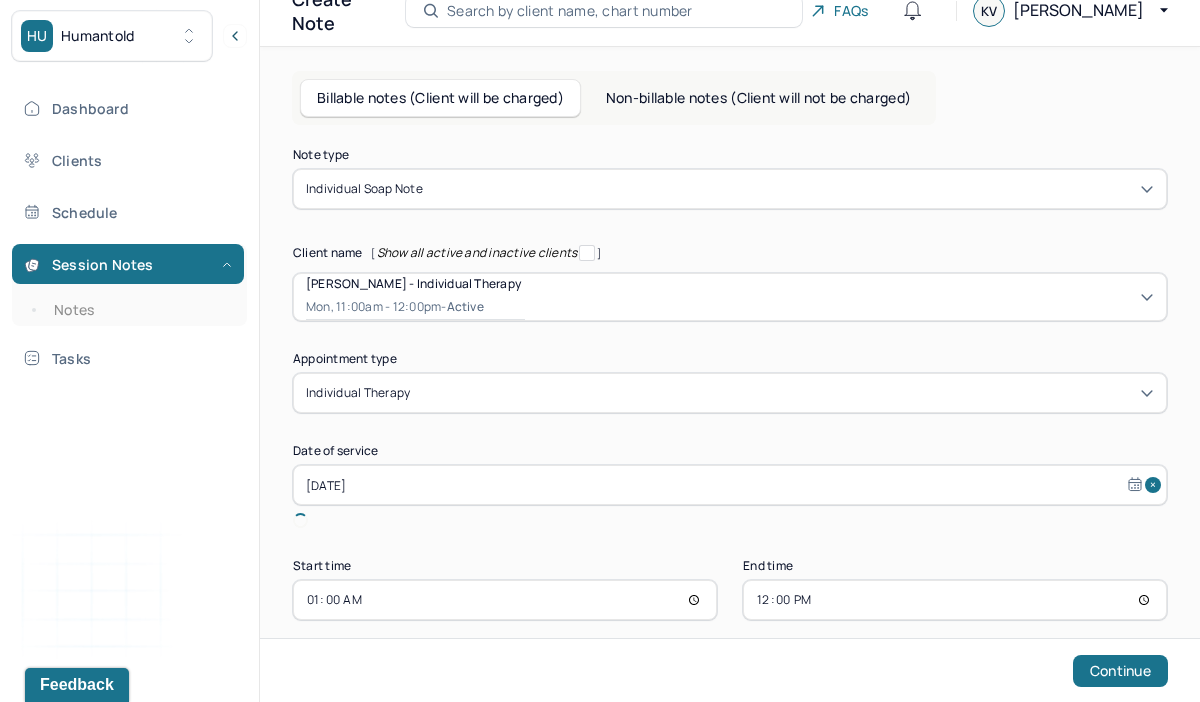 type on "10:00" 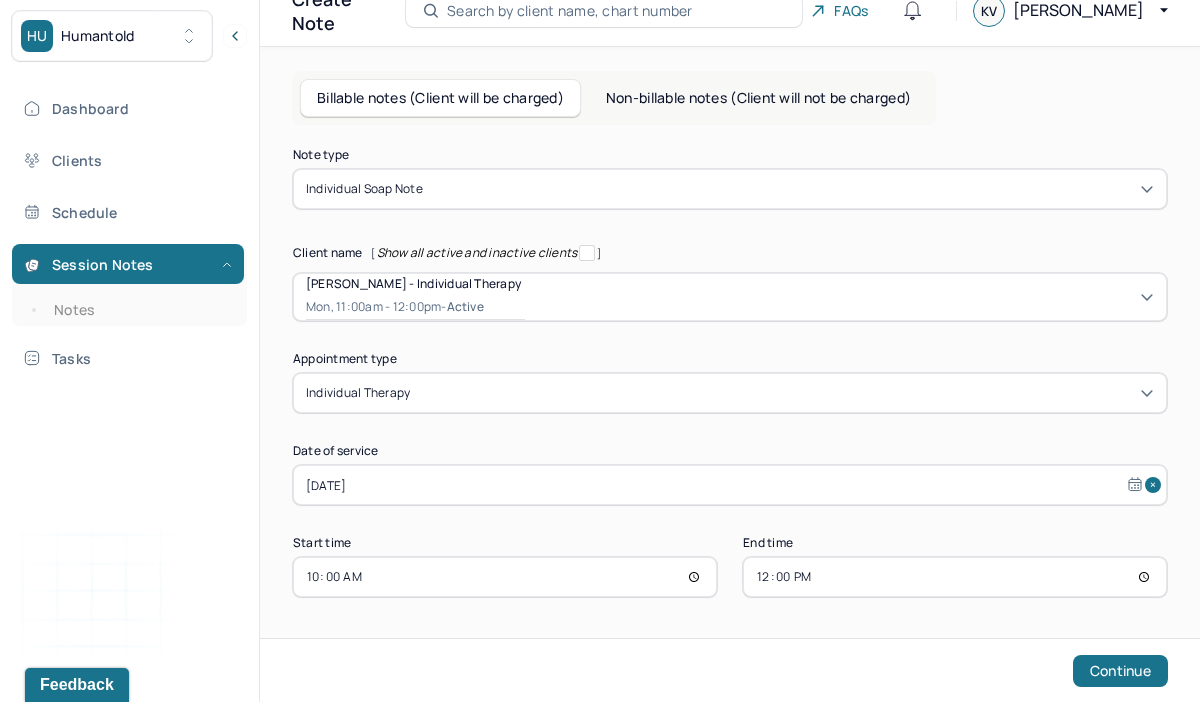 click on "12:00" at bounding box center [955, 577] 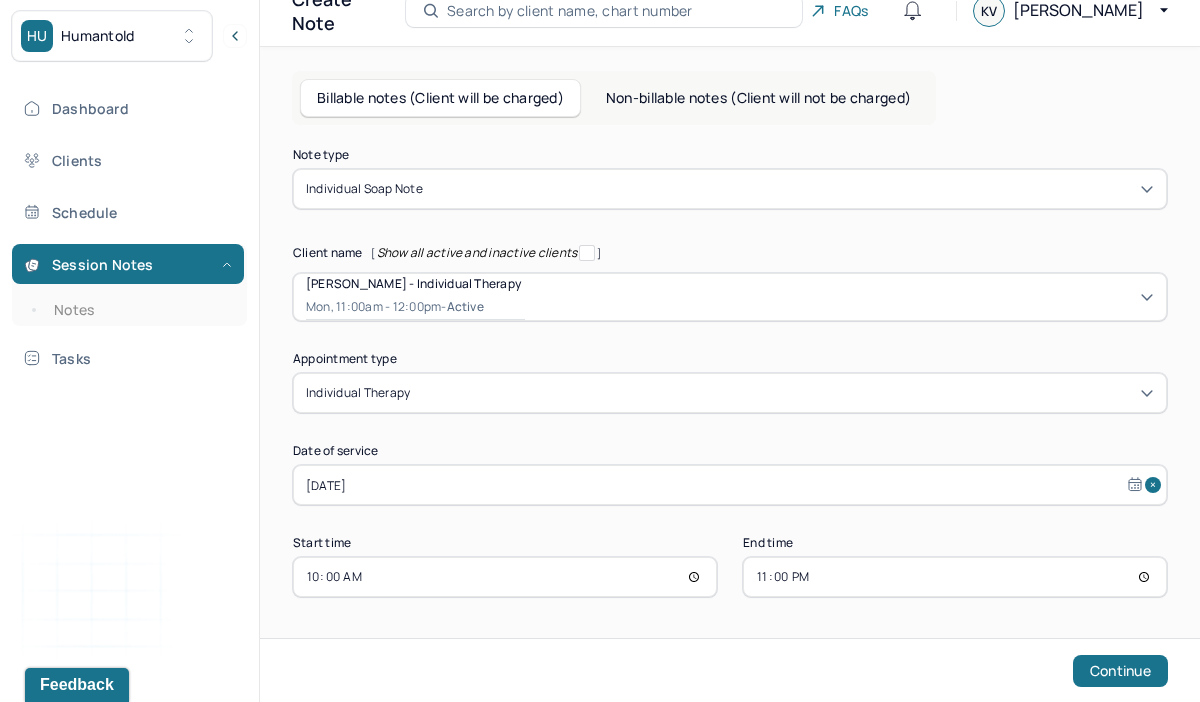 click on "23:00" at bounding box center [955, 577] 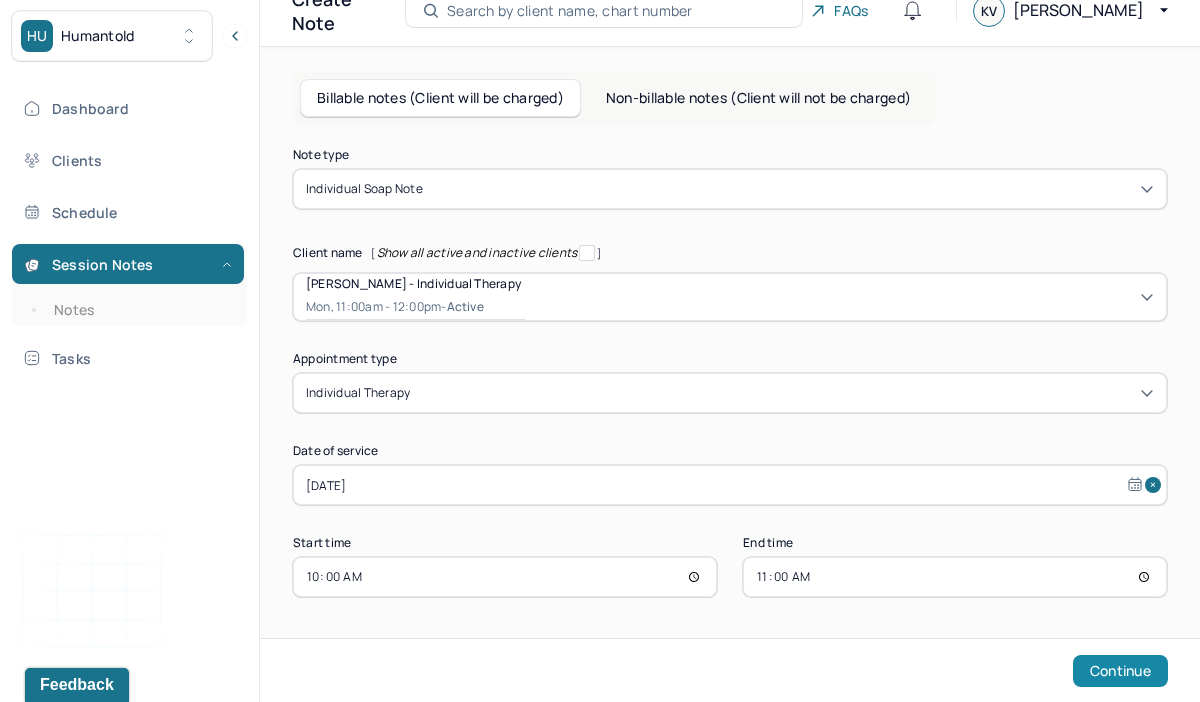 click on "Continue" at bounding box center (1120, 671) 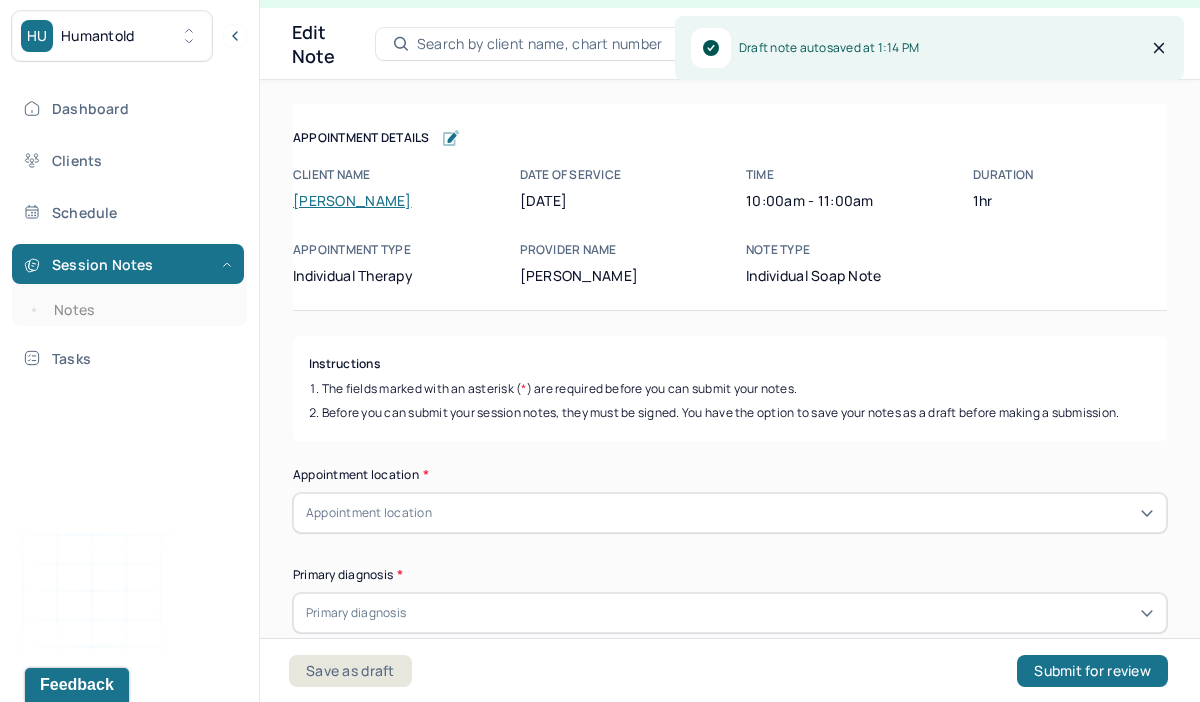 scroll, scrollTop: 36, scrollLeft: 0, axis: vertical 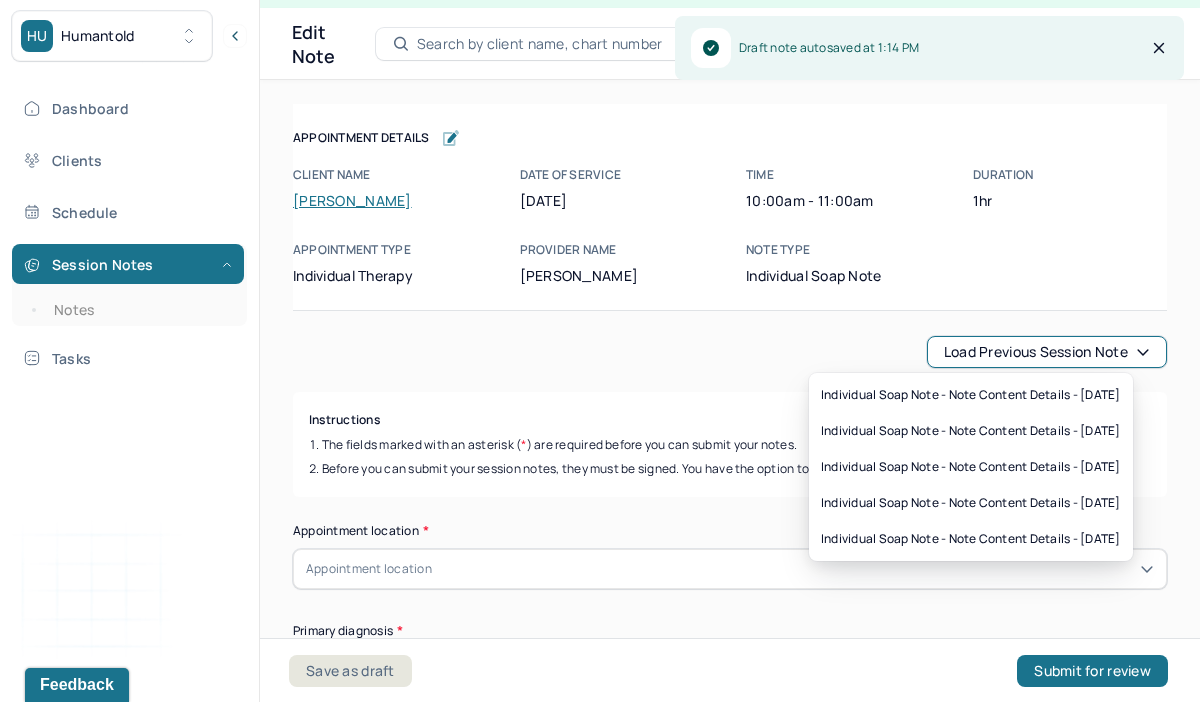 click on "Load previous session note" at bounding box center [1047, 352] 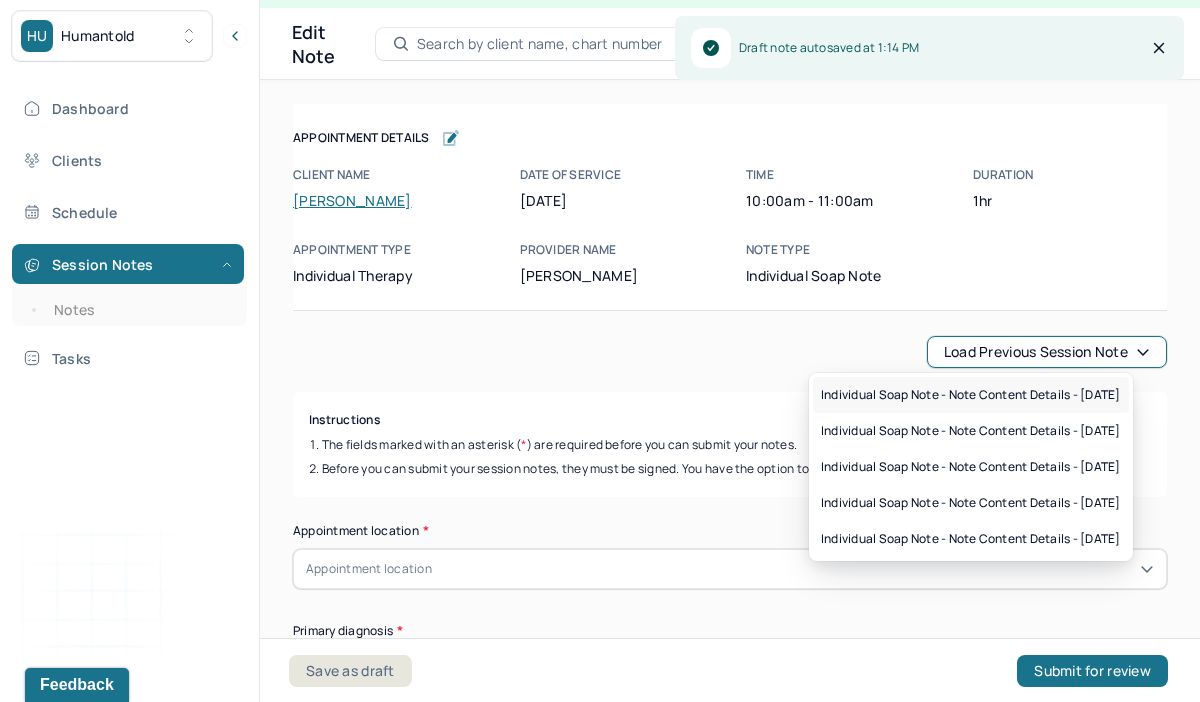 click on "Individual soap note   - Note content Details -   [DATE]" at bounding box center (971, 395) 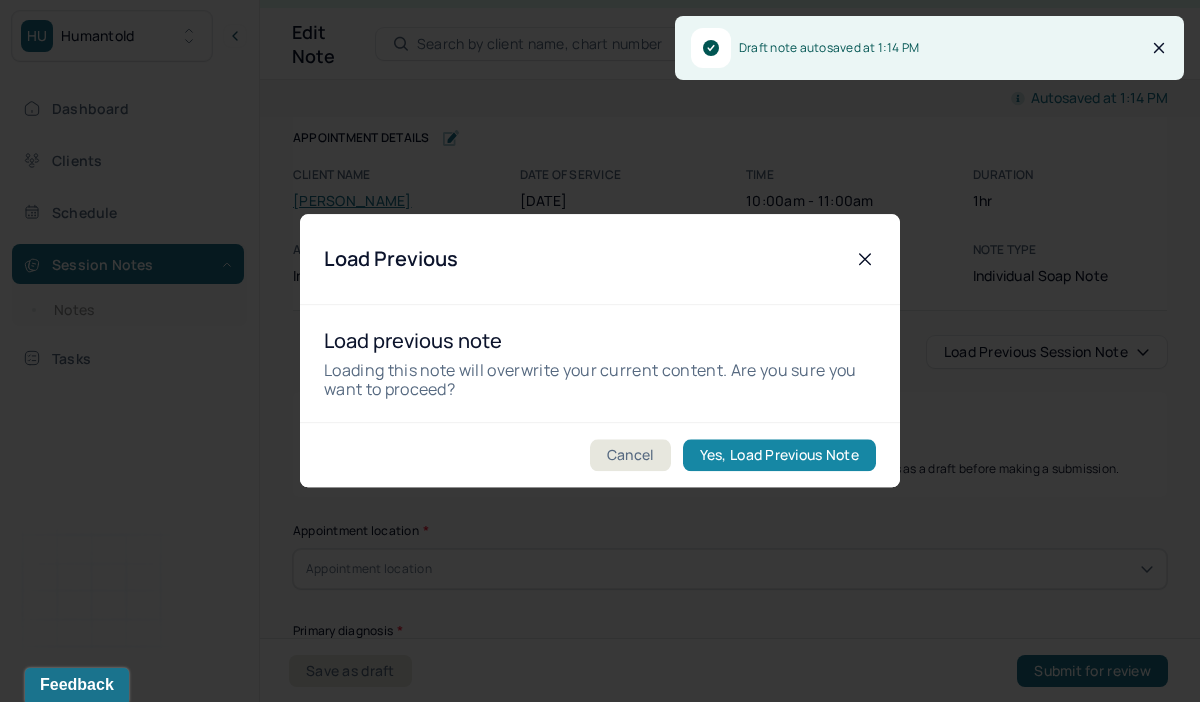 click on "Yes, Load Previous Note" at bounding box center [779, 456] 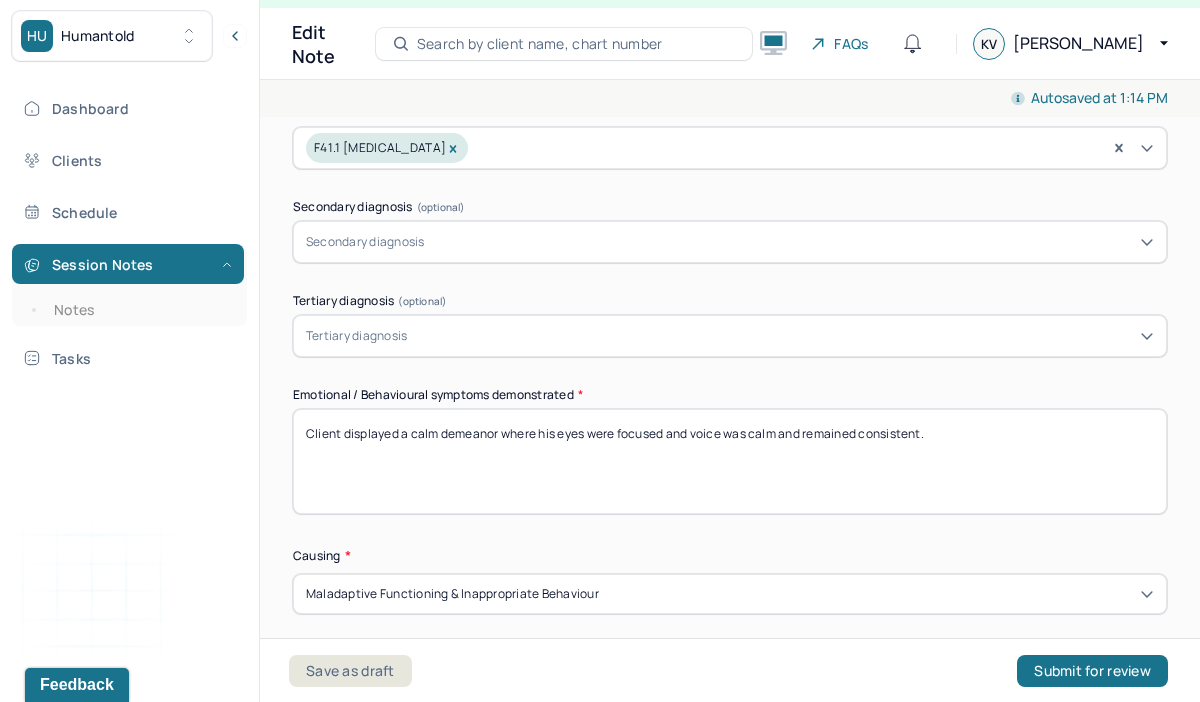 scroll, scrollTop: 784, scrollLeft: 0, axis: vertical 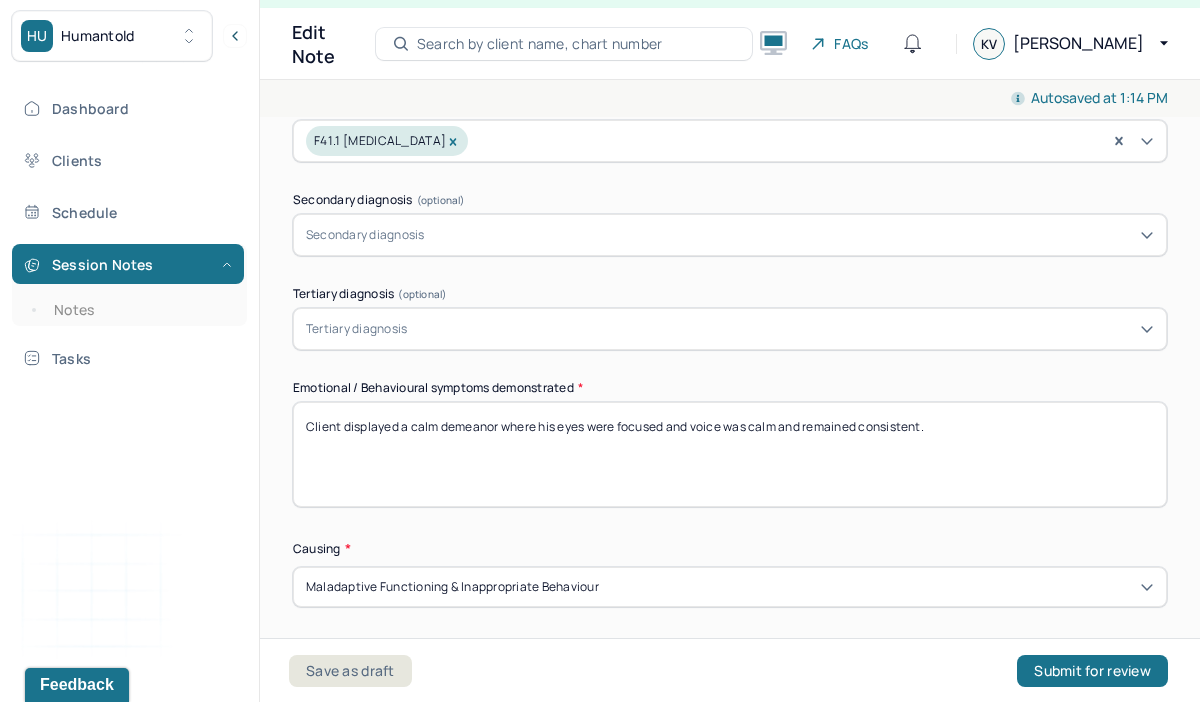 drag, startPoint x: 952, startPoint y: 423, endPoint x: 250, endPoint y: 395, distance: 702.55817 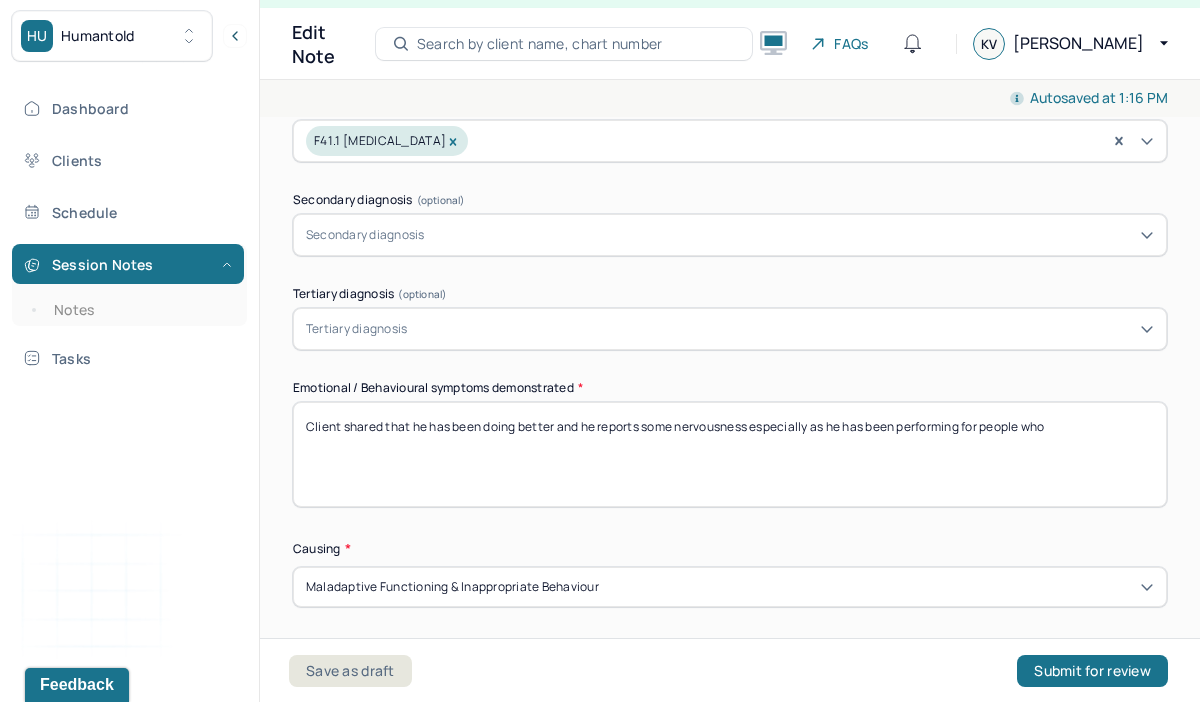 type on "Client shared that he has been doing better and he reports some nervousness especially as he has been performing for people who" 